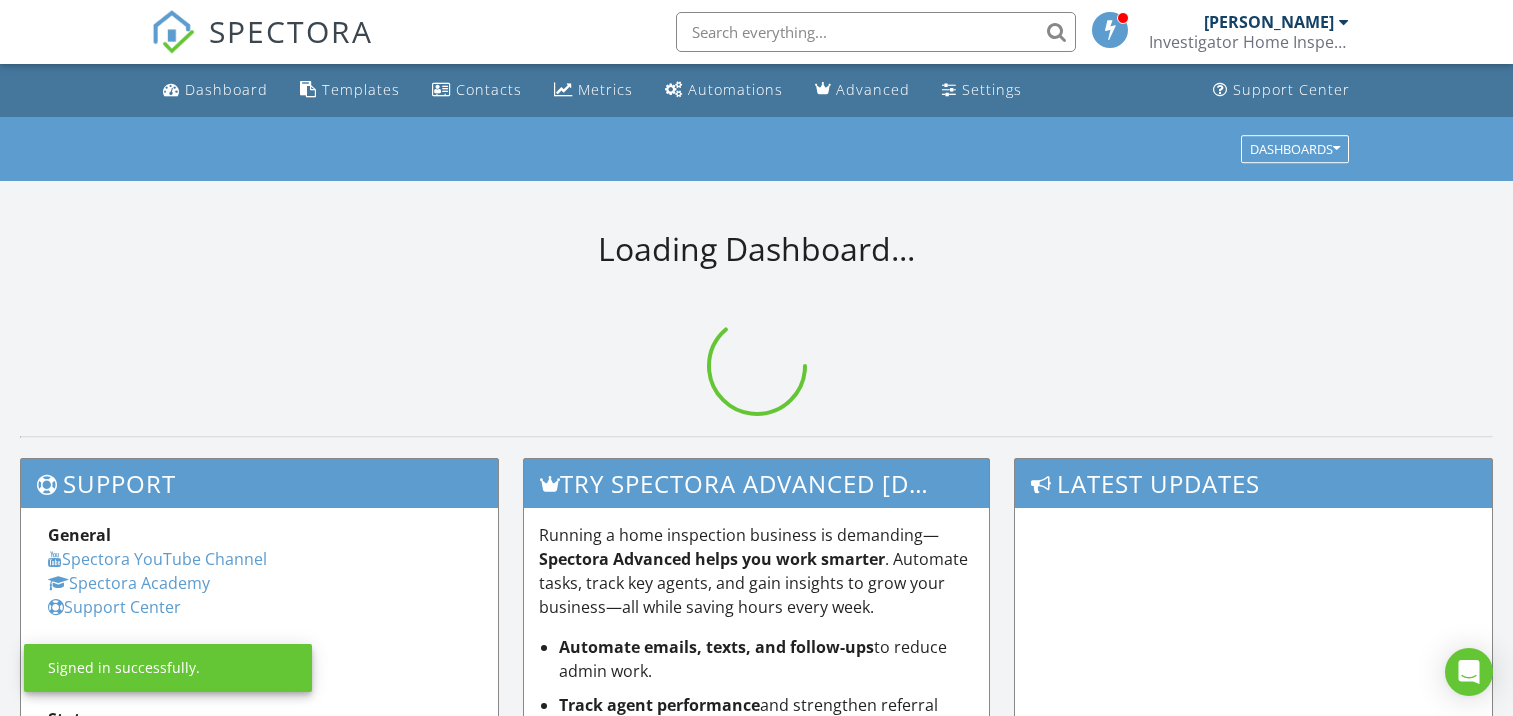 scroll, scrollTop: 0, scrollLeft: 0, axis: both 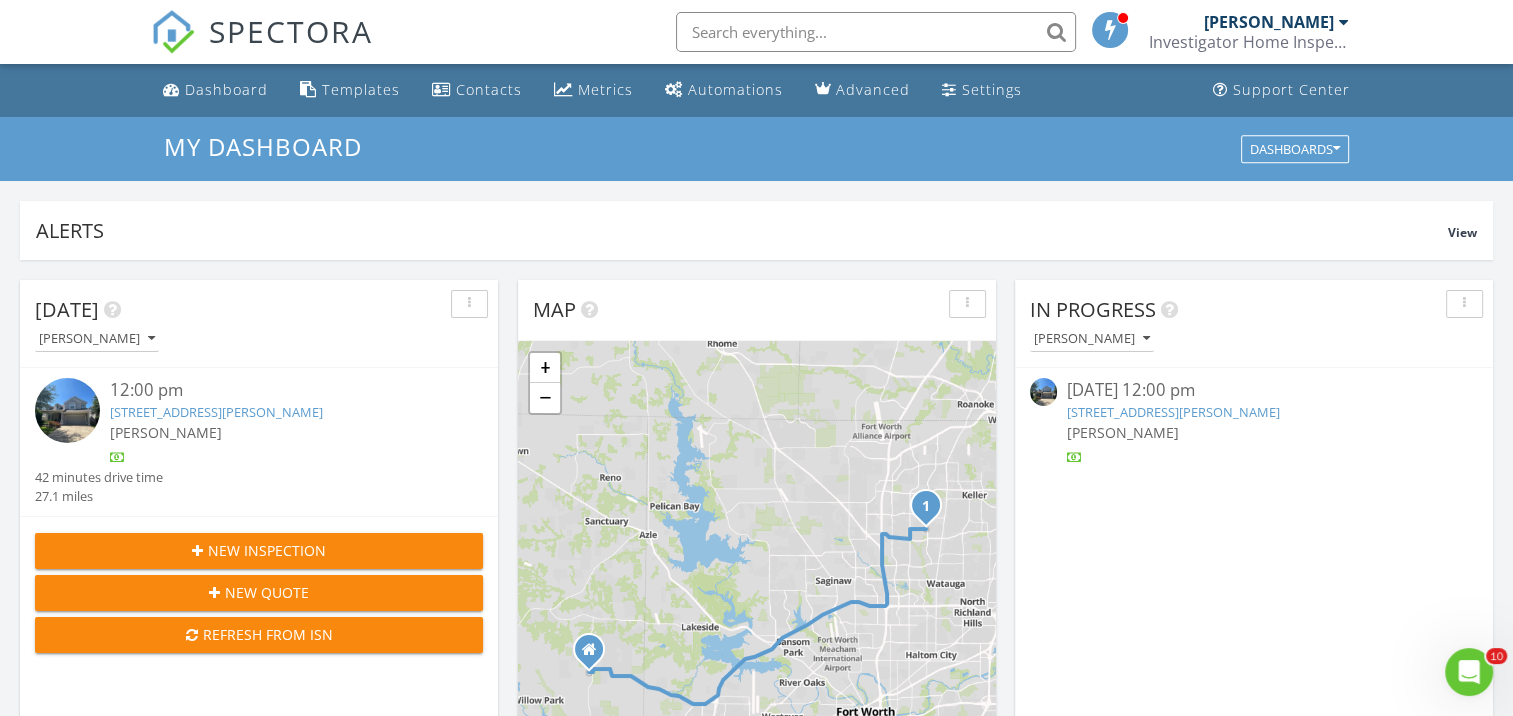 click on "[STREET_ADDRESS][PERSON_NAME]" at bounding box center (216, 412) 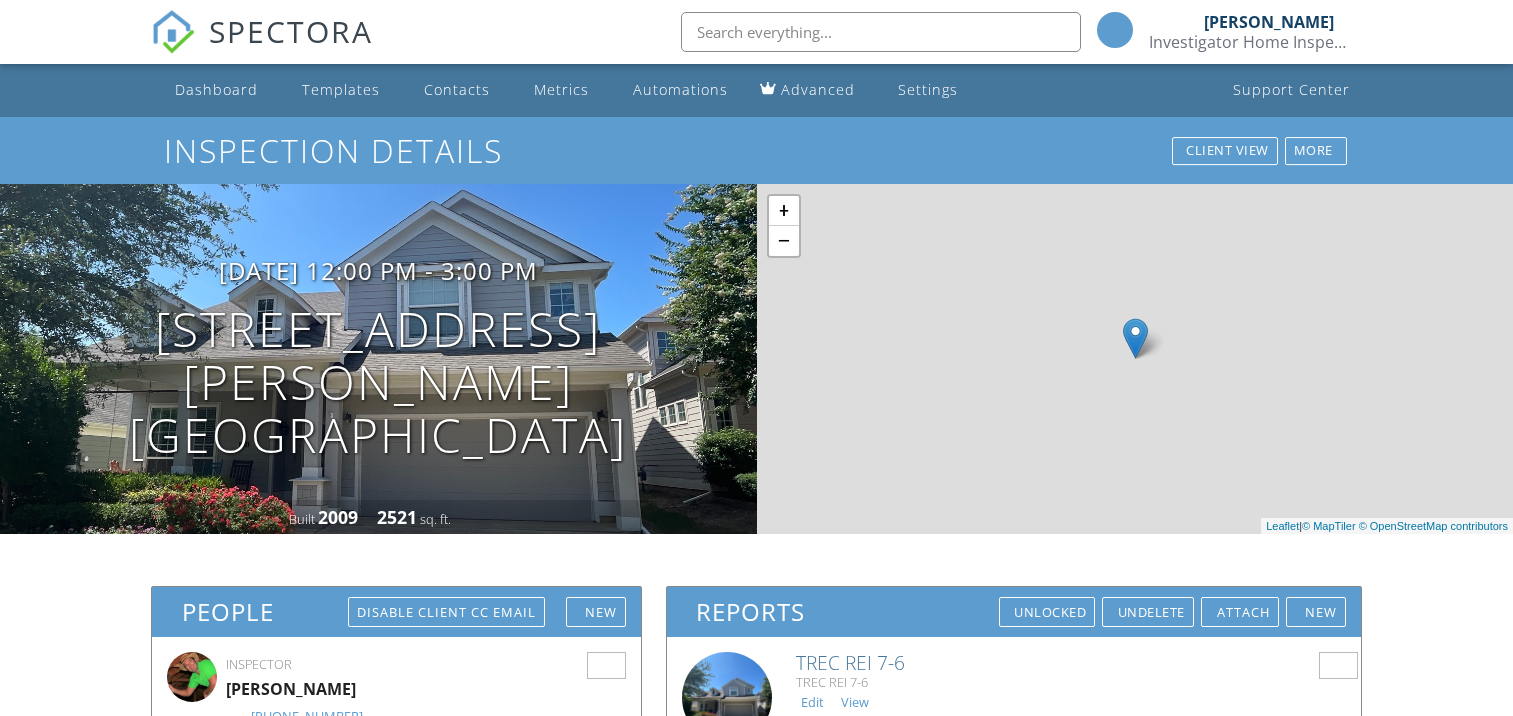 scroll, scrollTop: 0, scrollLeft: 0, axis: both 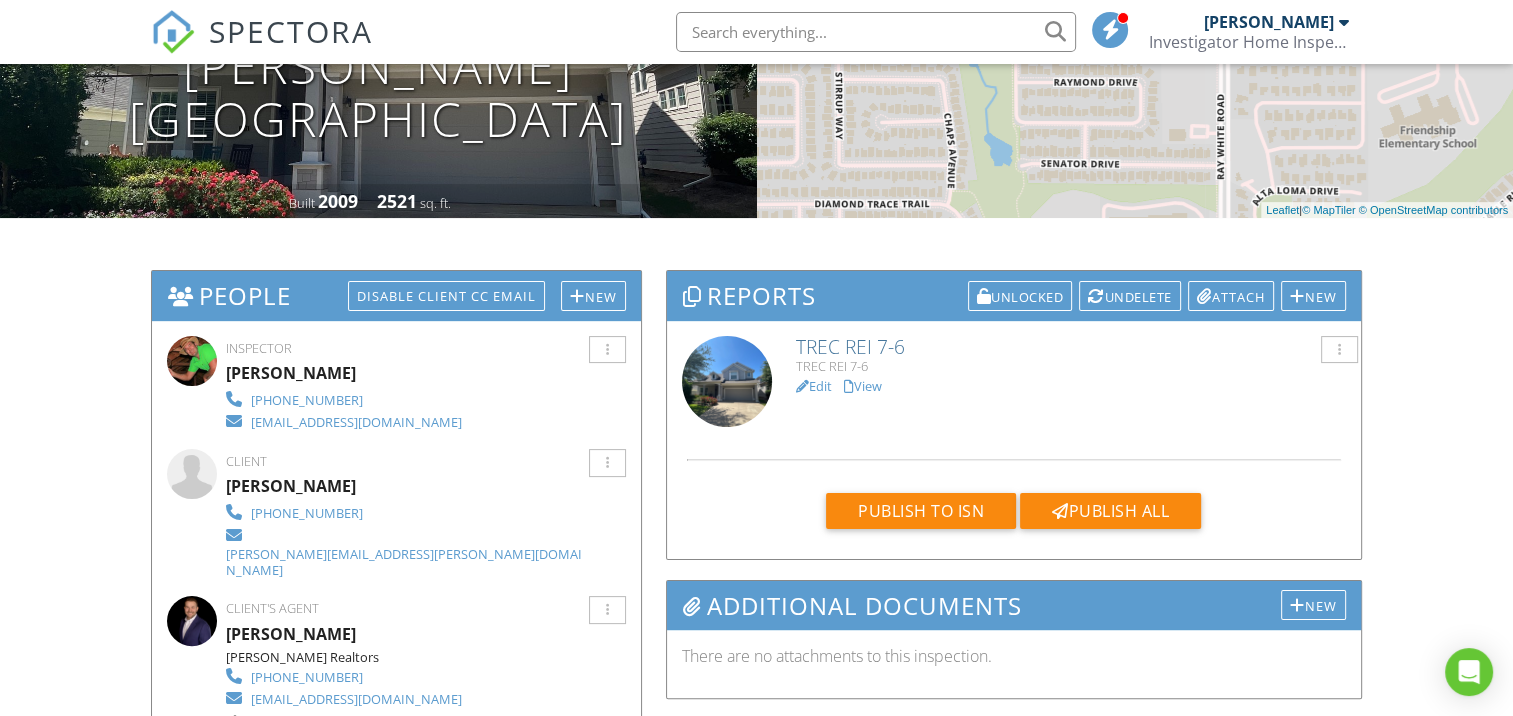 click on "Edit" at bounding box center [814, 386] 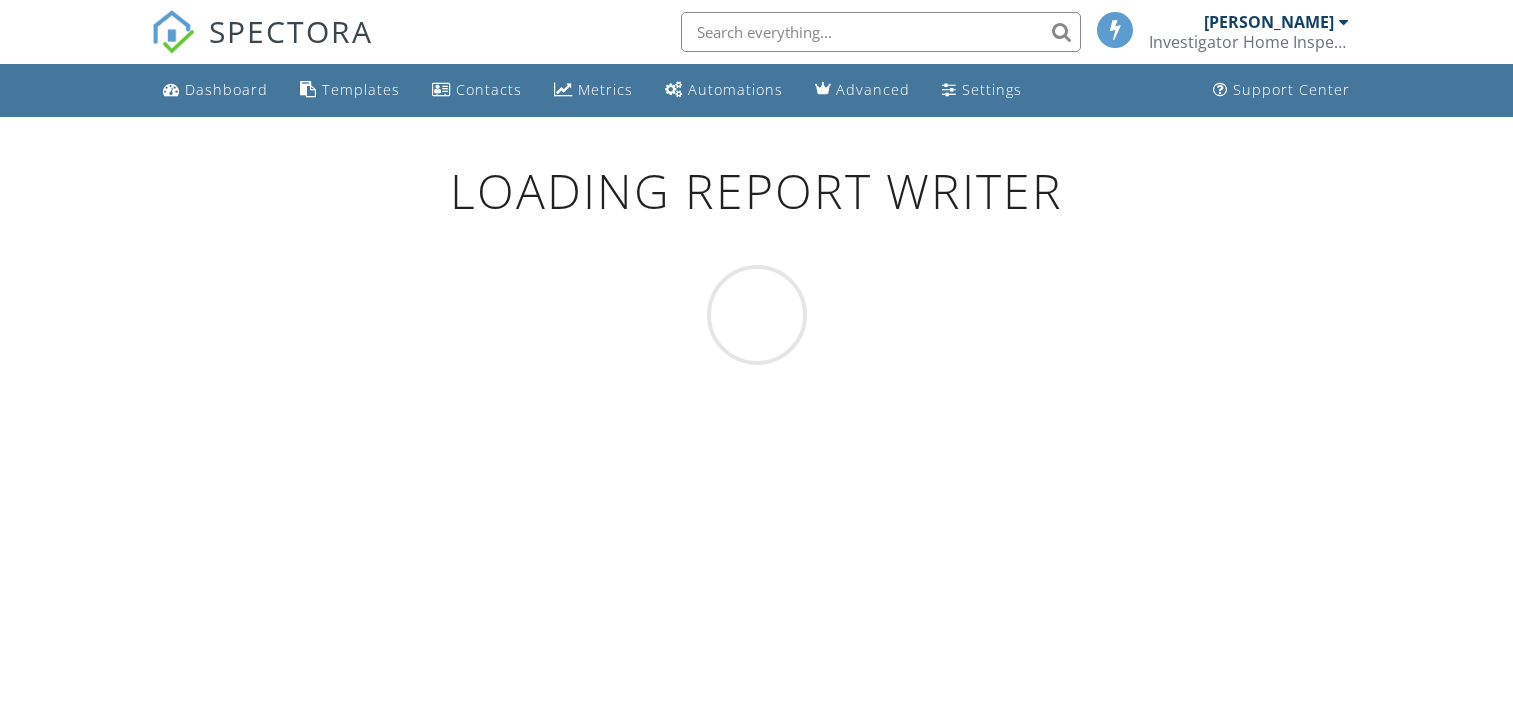 scroll, scrollTop: 0, scrollLeft: 0, axis: both 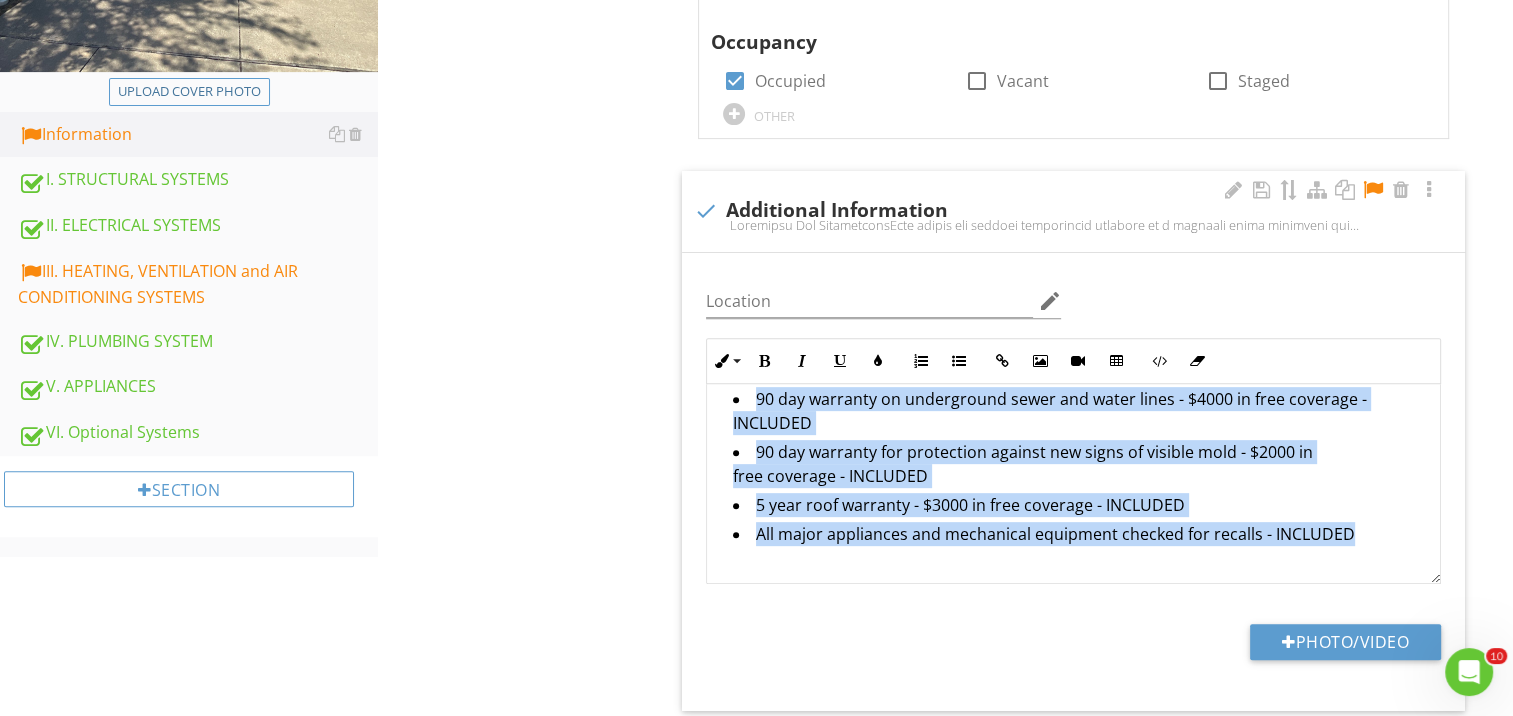 drag, startPoint x: 722, startPoint y: 441, endPoint x: 1363, endPoint y: 535, distance: 647.8557 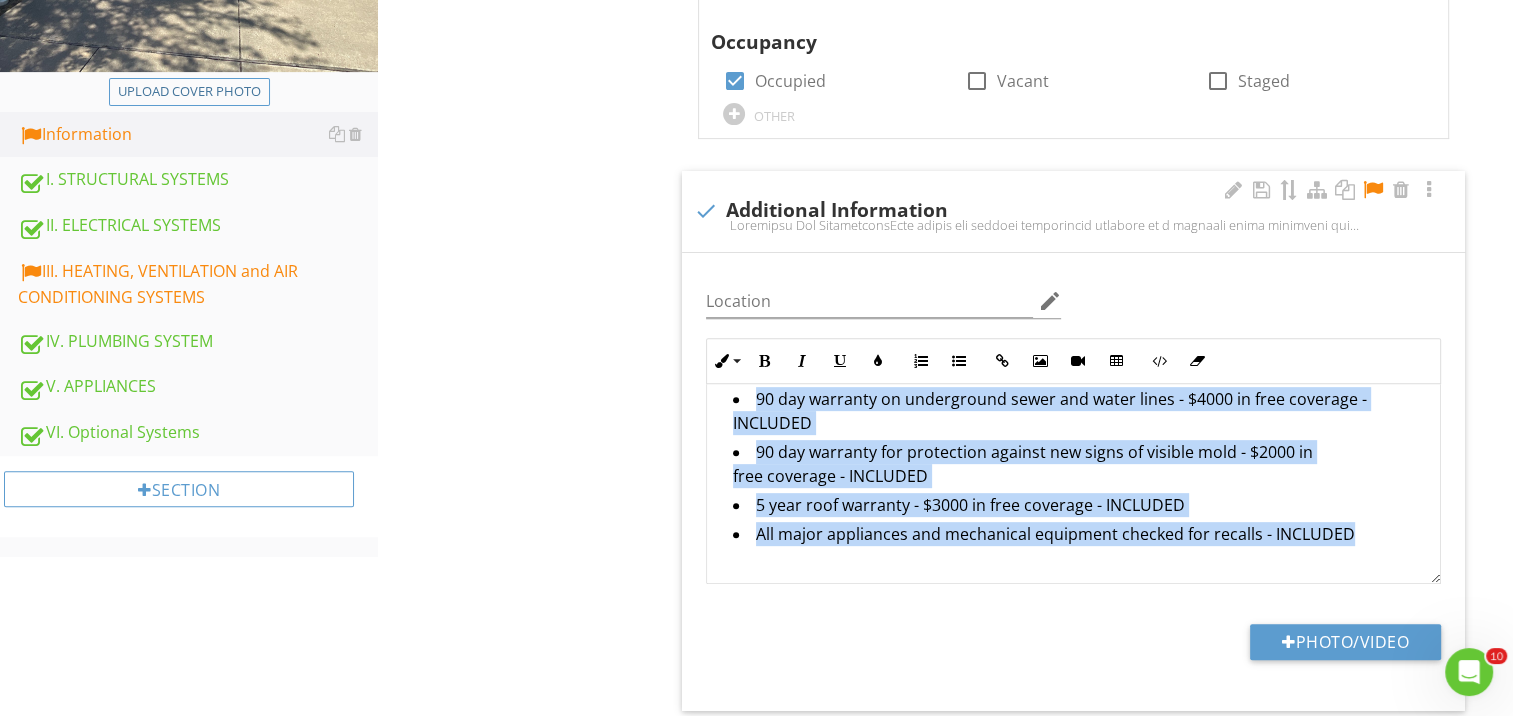 click on "Equipment Age Information This report may contain information provided as a courtesy about equipment age located in their respective sections of the report. Equipment age interpreted from component labels is deemed reliable, but not guaranteed, and should be confirmed. Location Information This report may contain information about the location of some defects and is provided as a courtesy. Plus, with a full buyer home inspection from Investigator Home Inspections, you automatically receive at no cost: Over $110,000 in FREE protection 1 Year NXT structural warranty - $100,000 in free coverage- INCLUDED  90 day structural and mechanical warranty - $2000 in free coverage - INCLUDED 90 day warranty on underground sewer and water lines - $4000 in free coverage - INCLUDED 90 day warranty for protection against new signs of visible mold - $2000 in free coverage - INCLUDED 5 year roof warranty - $3000 in free coverage - INCLUDED All major appliances and mechanical equipment checked for recalls - INCLUDED" at bounding box center (1073, 457) 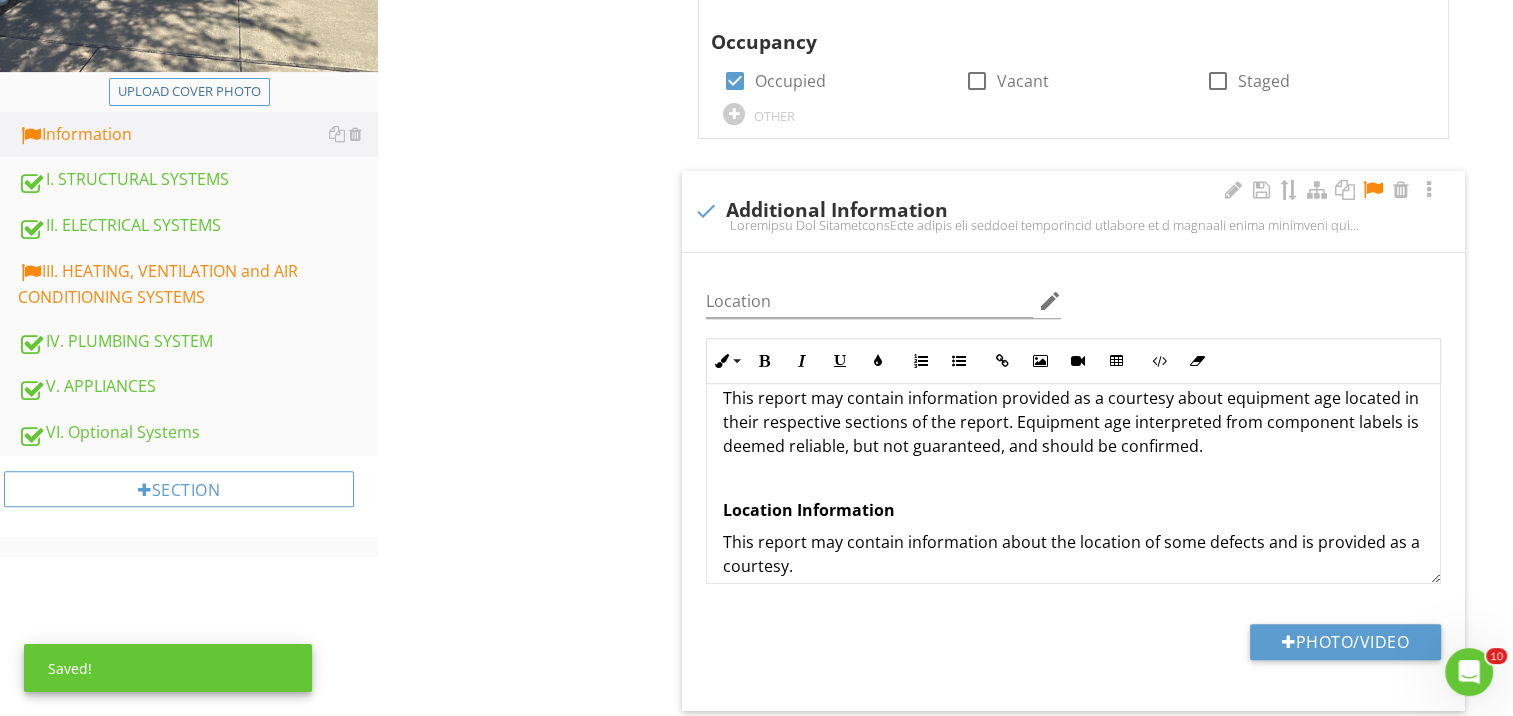 scroll, scrollTop: 0, scrollLeft: 0, axis: both 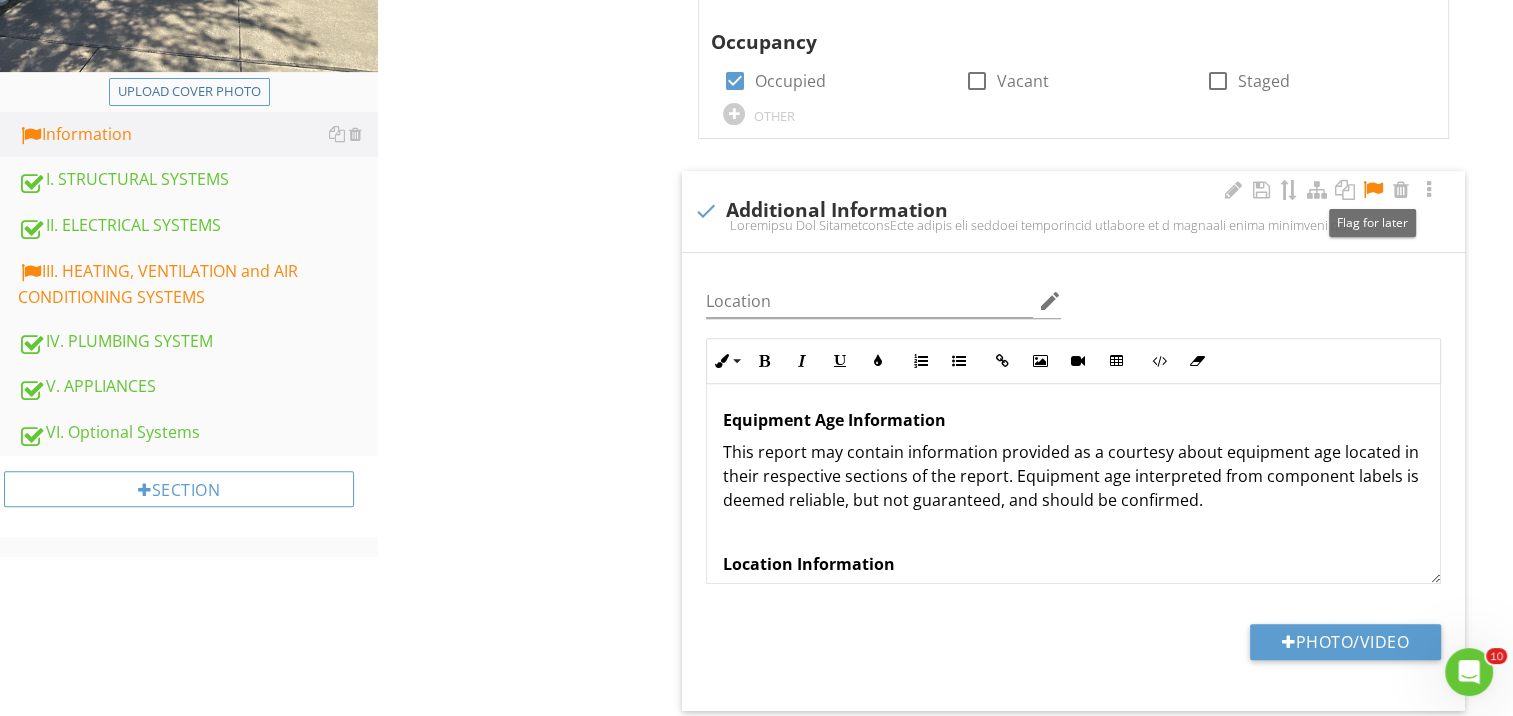 click at bounding box center (1373, 190) 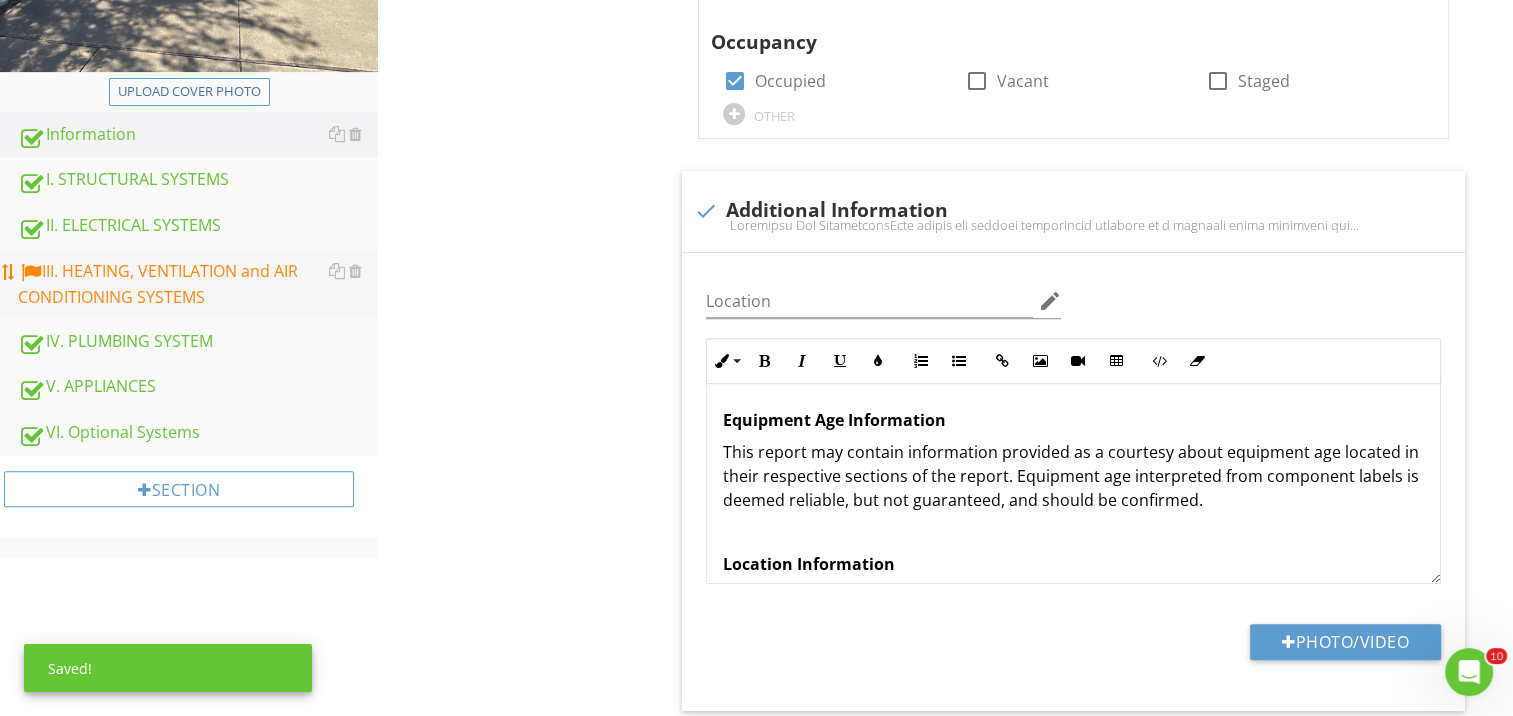 click on "III. HEATING, VENTILATION and AIR CONDITIONING SYSTEMS" at bounding box center (198, 284) 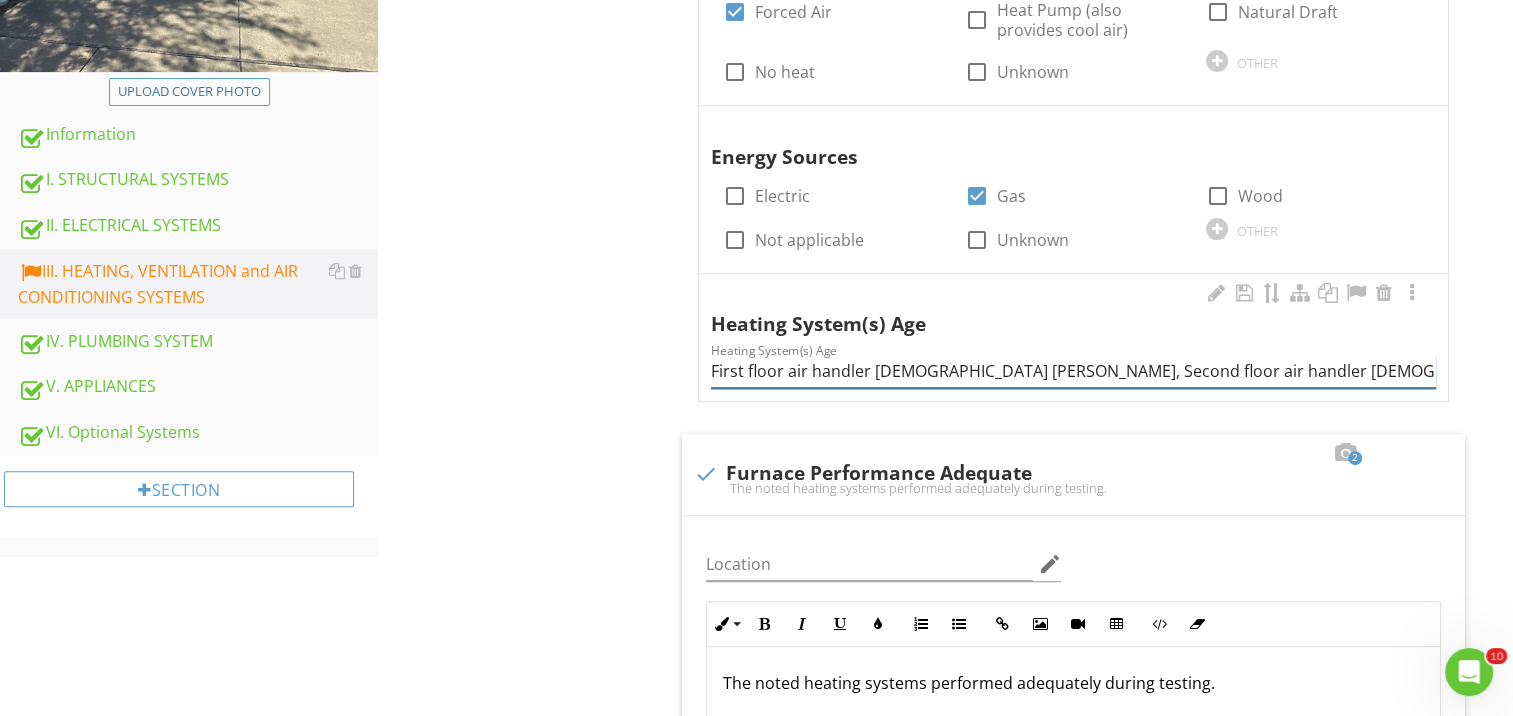 click on "First floor air handler 16-year-old Bryant, Second floor air handler 16-year-old Bryant" at bounding box center [1073, 371] 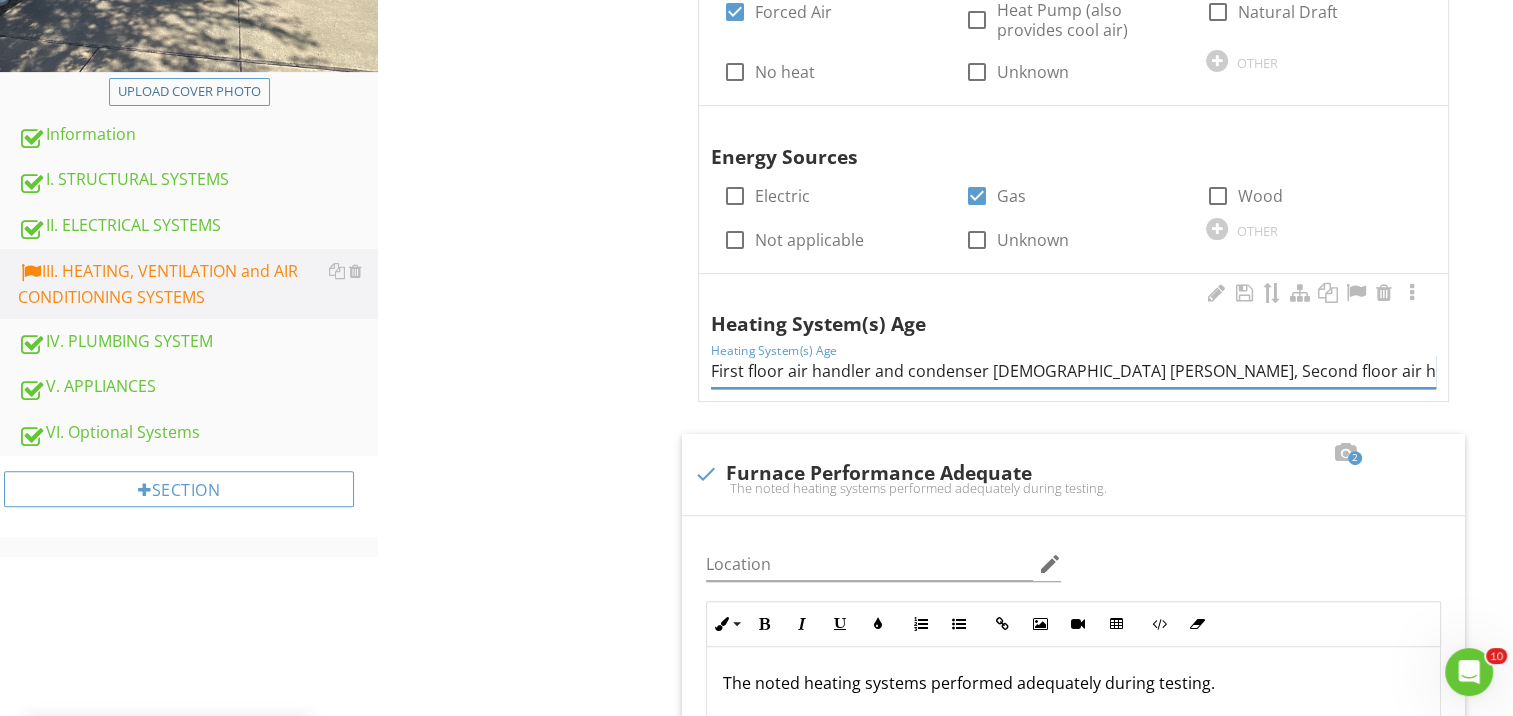 click on "First floor air handler and condenser 16-year-old Bryant, Second floor air handler 16-year-old Bryant" at bounding box center [1073, 371] 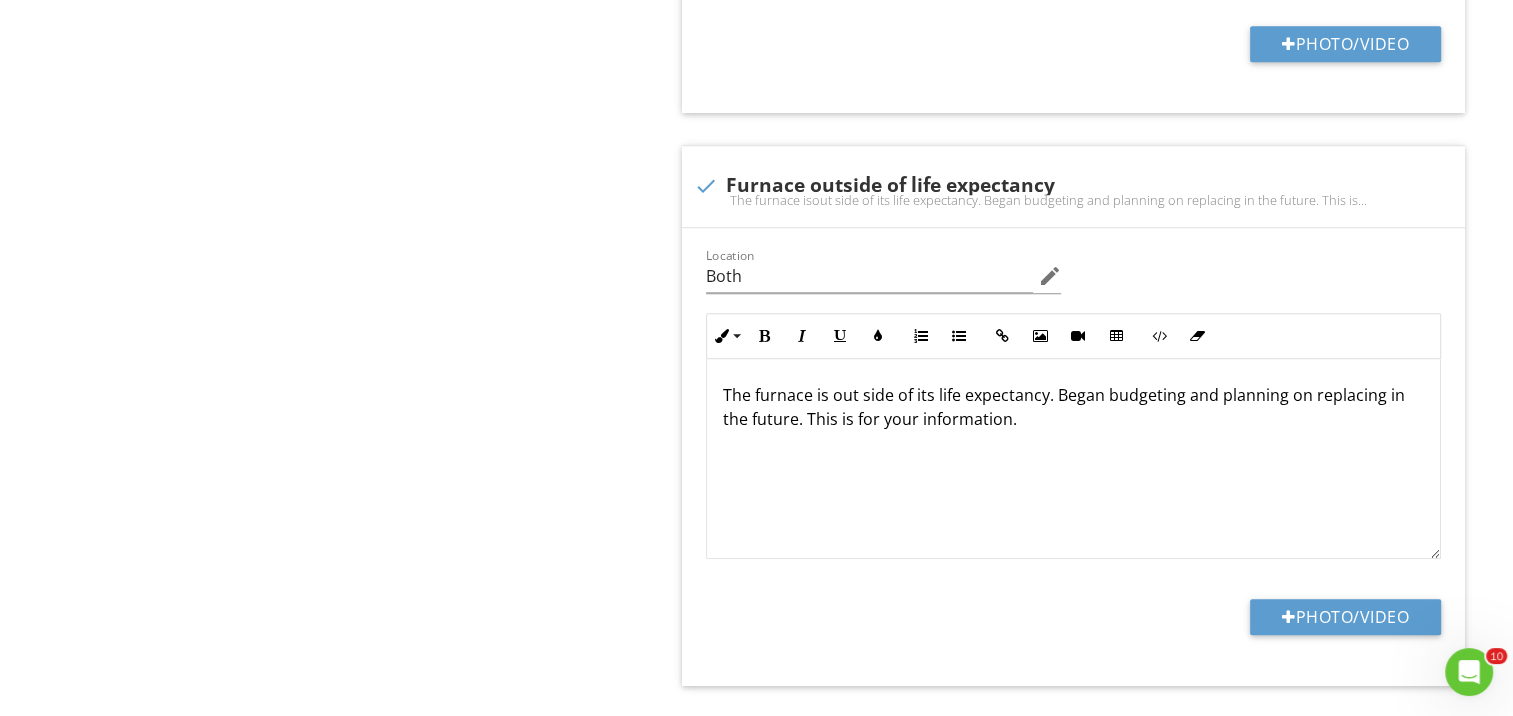 scroll, scrollTop: 1783, scrollLeft: 0, axis: vertical 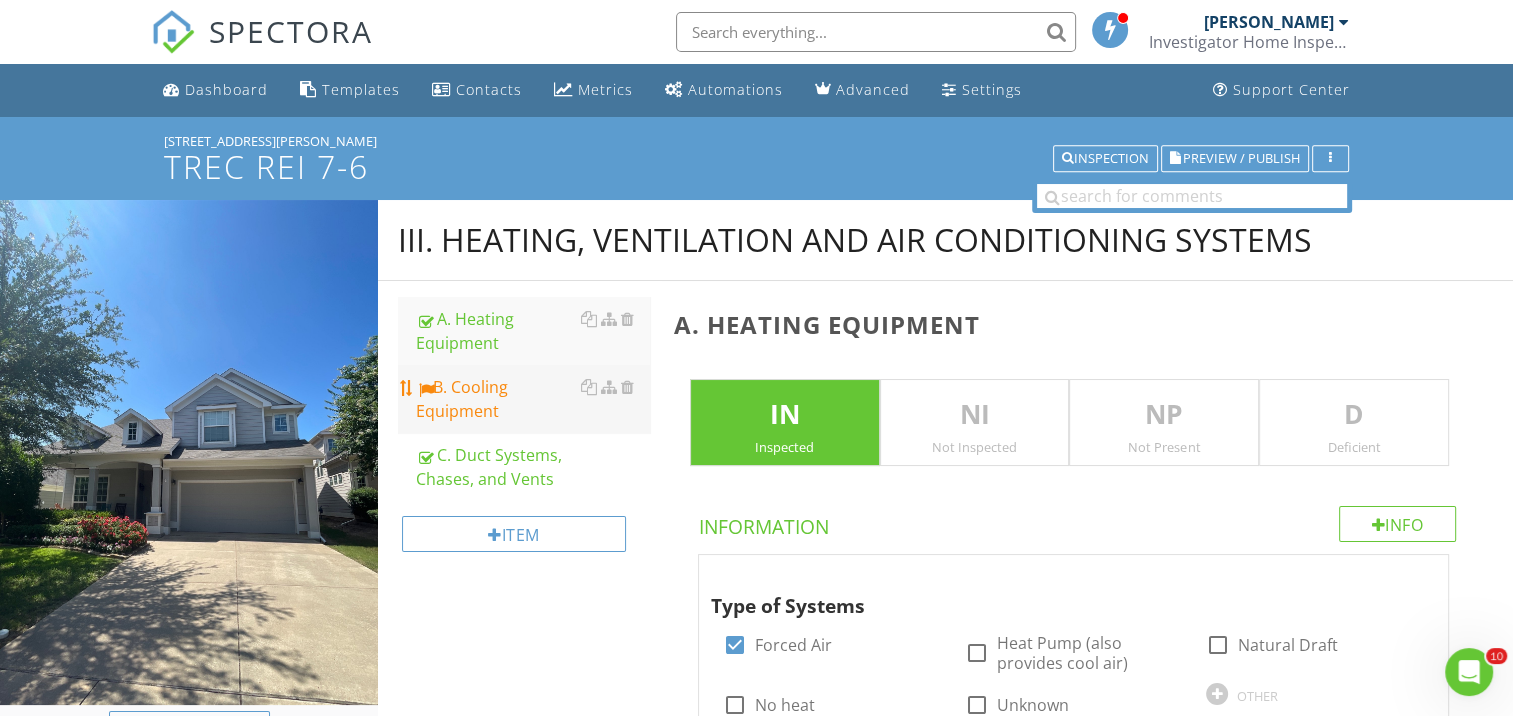 type on "First floor air handler and condenser 16-year-old Bryant, Second floor air handler and condenser 16-year-old Bryant" 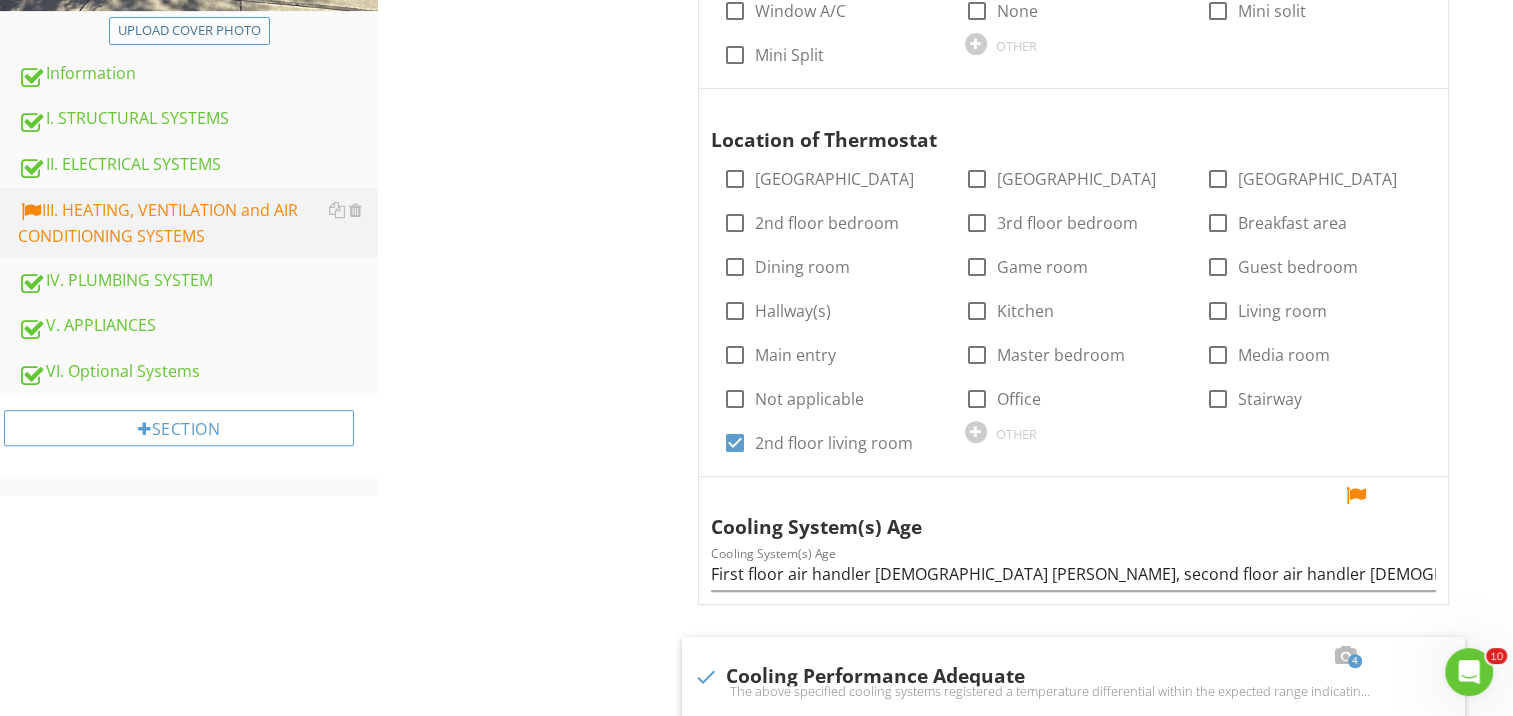 scroll, scrollTop: 833, scrollLeft: 0, axis: vertical 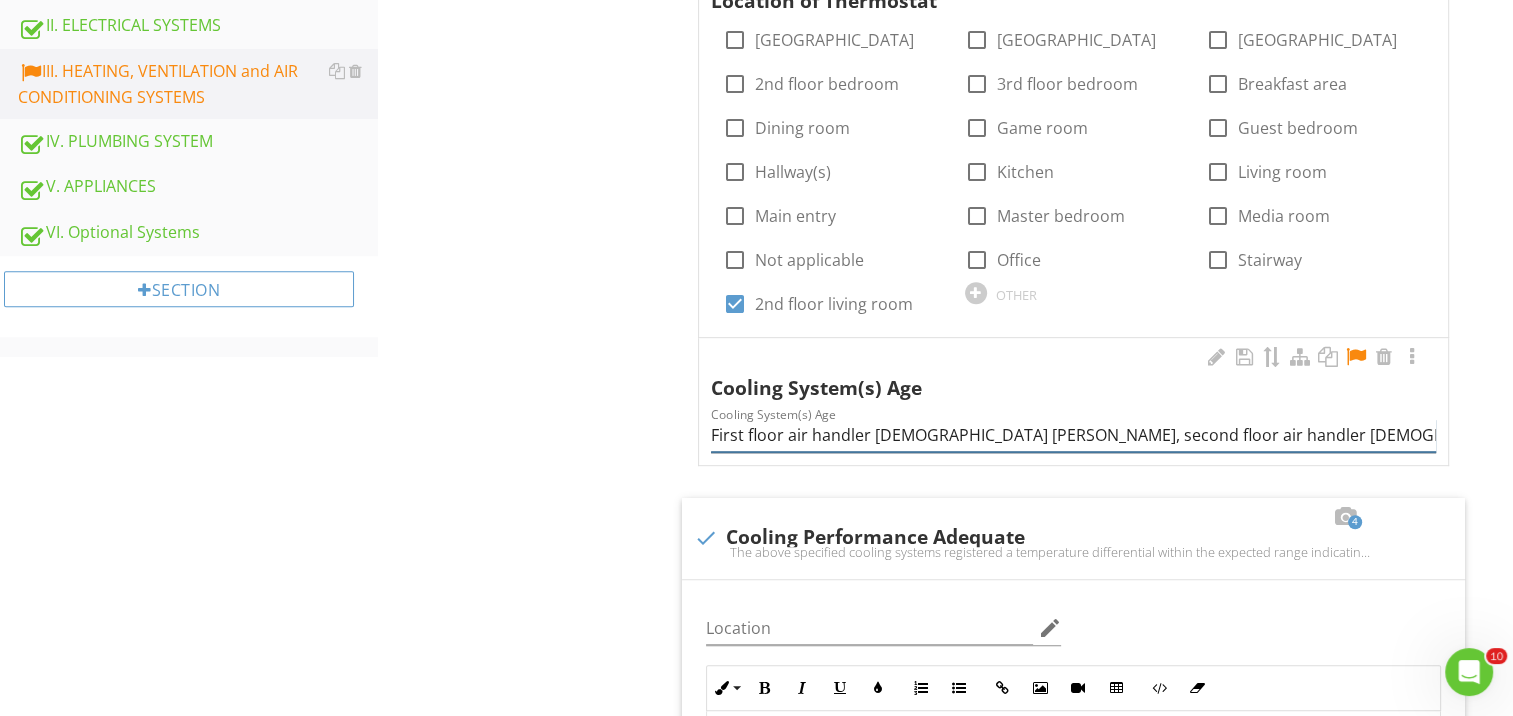 click on "First floor air handler 16-year-old Bryant, second floor air handler 16-year-old Bryant" at bounding box center [1073, 435] 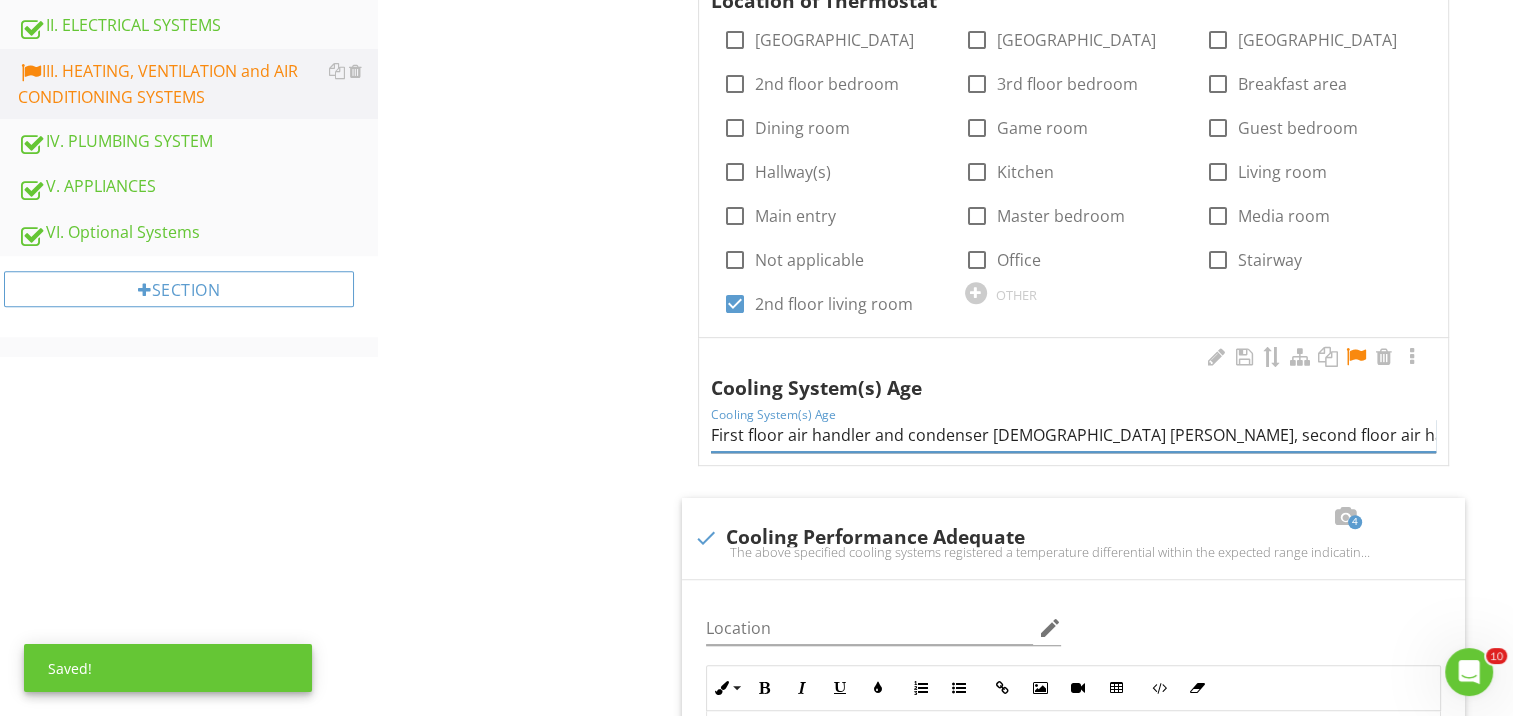 click on "First floor air handler and condenser 16-year-old Bryant, second floor air handler 16-year-old Bryant" at bounding box center (1073, 435) 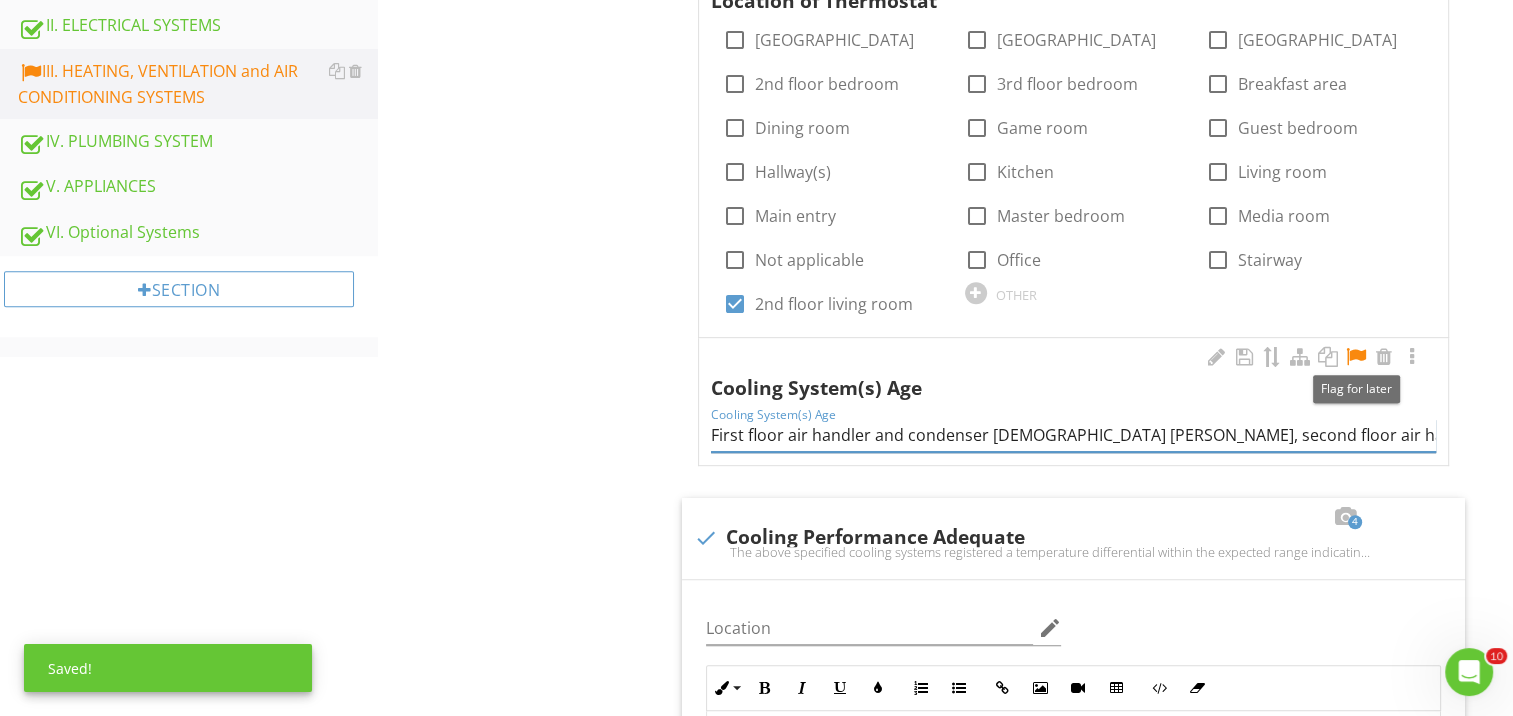 type on "First floor air handler and condenser 16-year-old Bryant, second floor air handler and condenser 16-year-old Bryant" 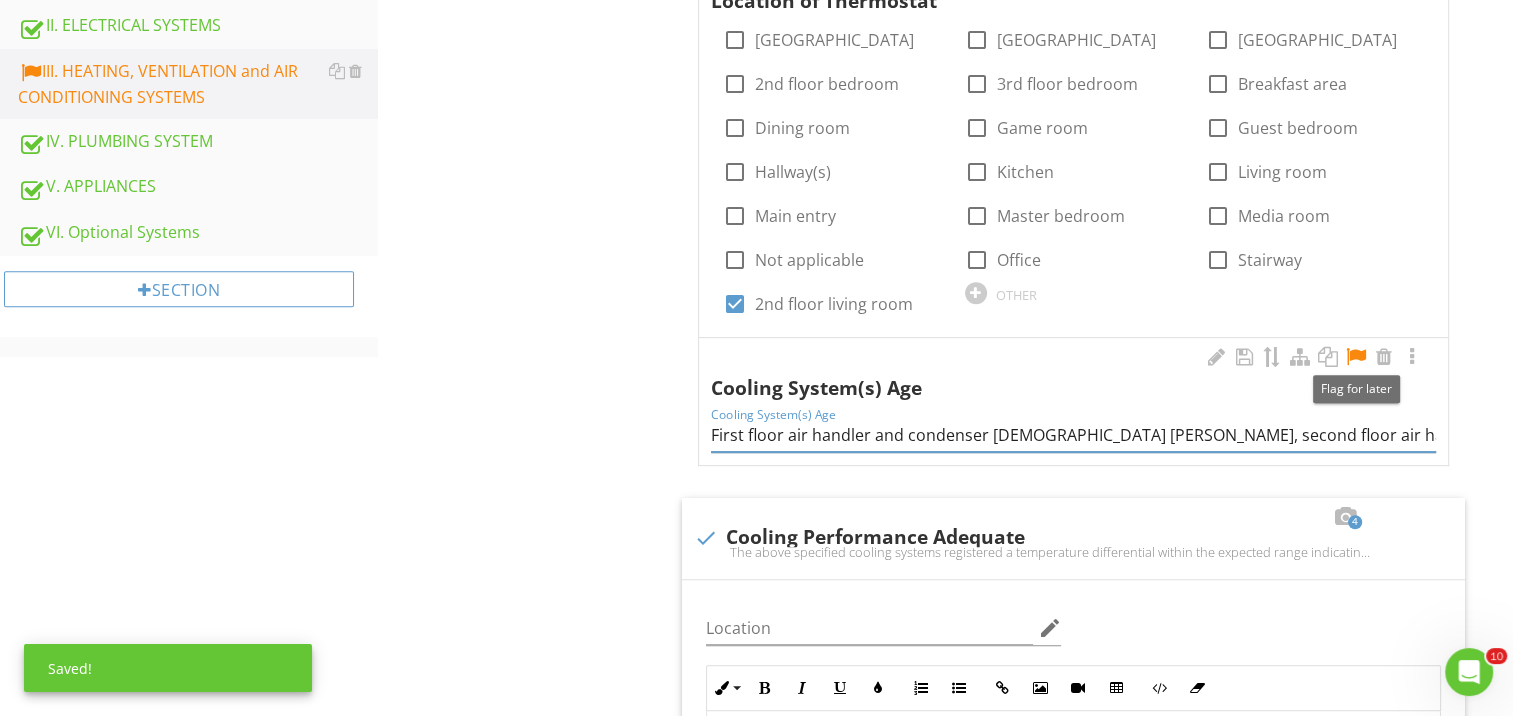 click at bounding box center (1356, 357) 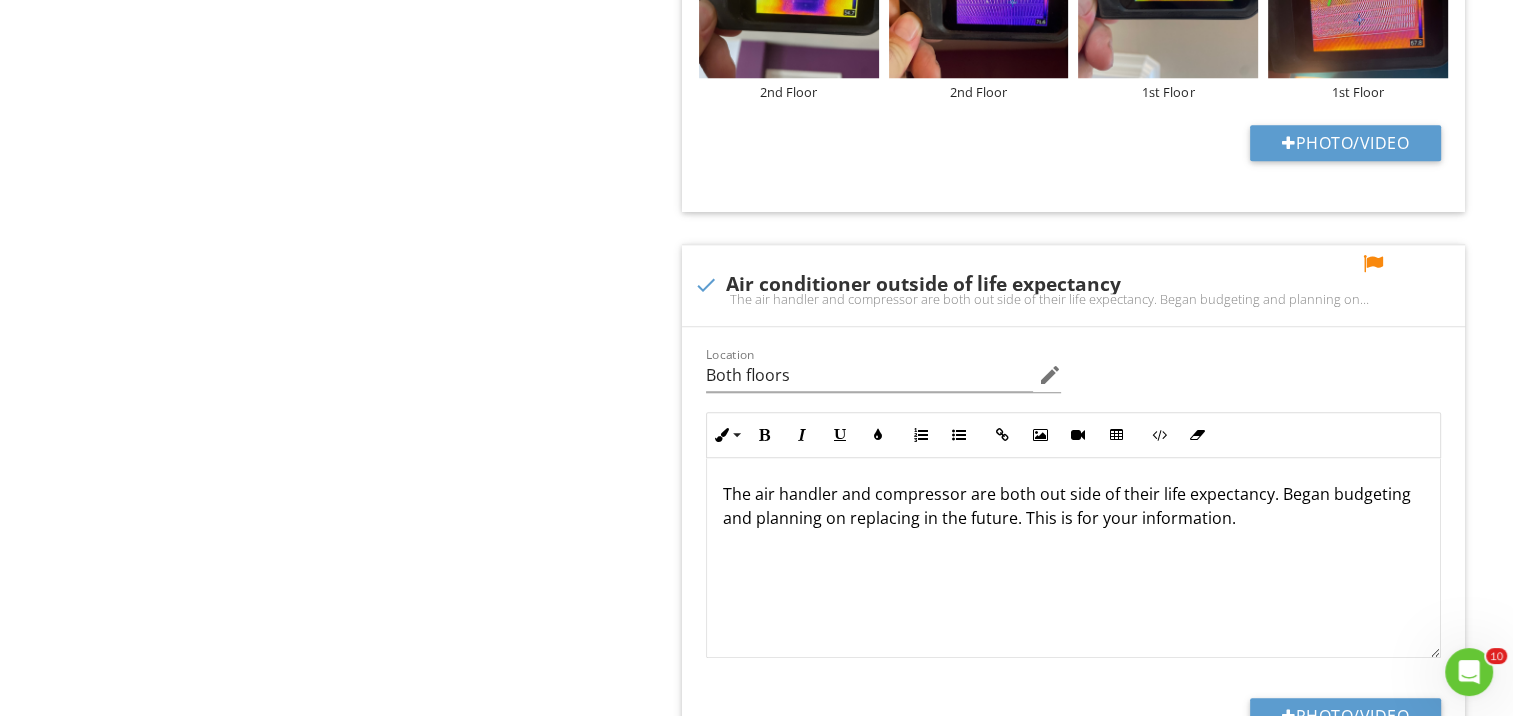 scroll, scrollTop: 1933, scrollLeft: 0, axis: vertical 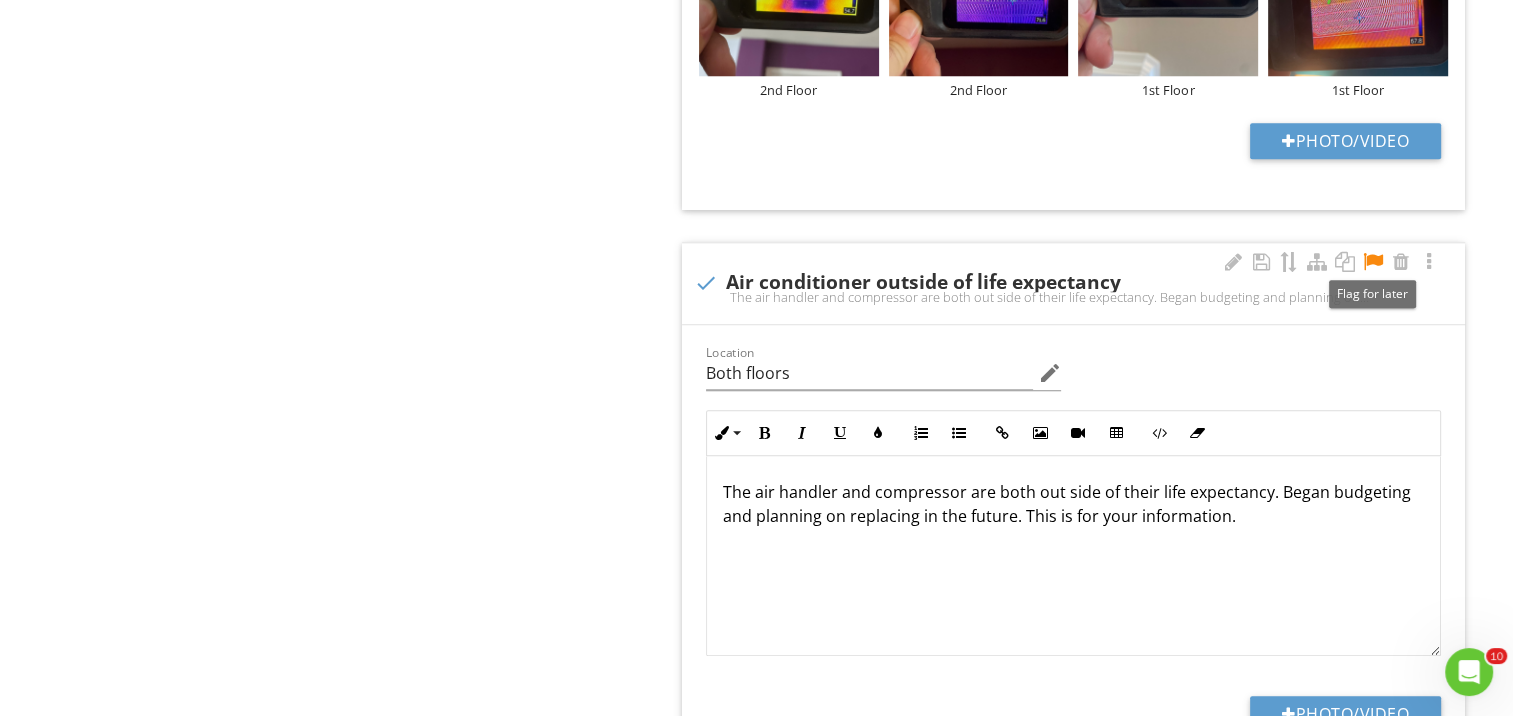 click at bounding box center (1373, 262) 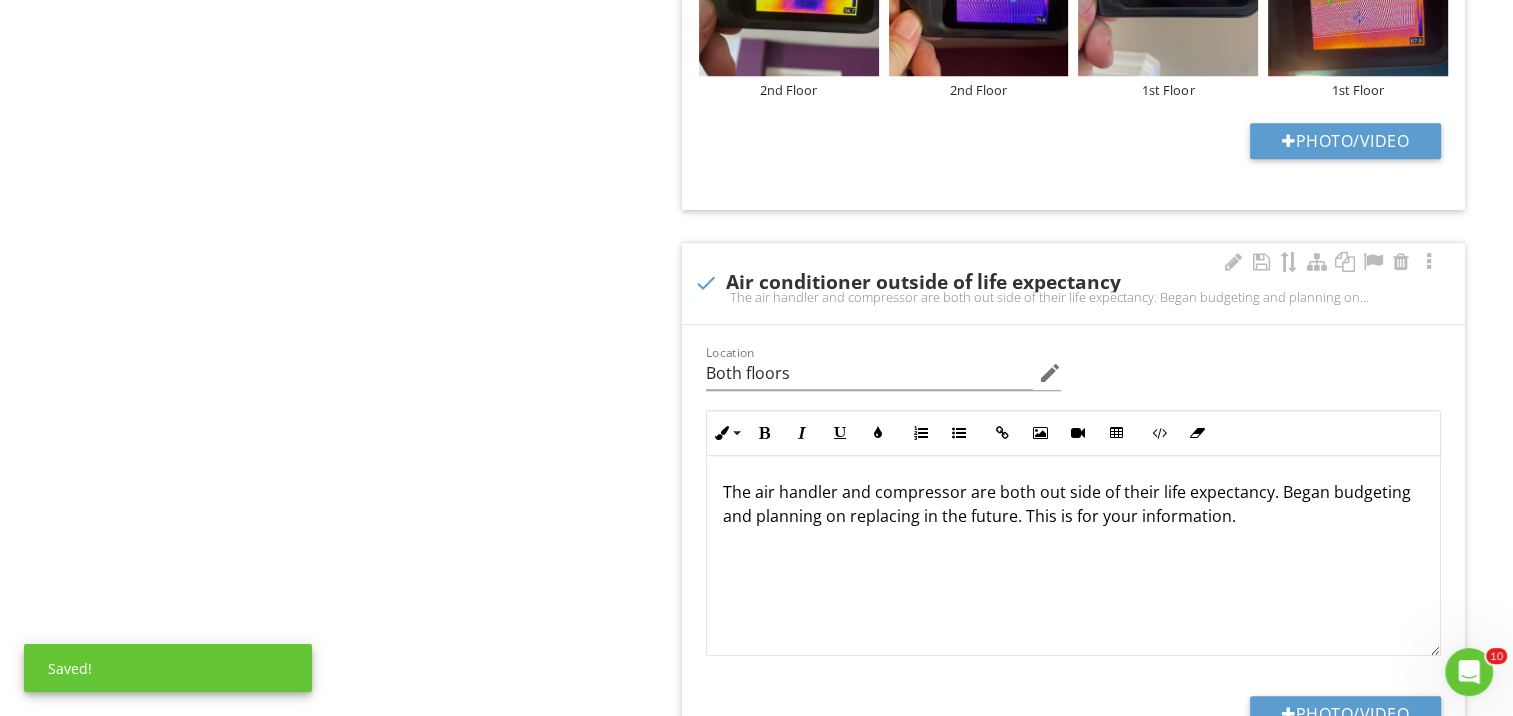 scroll, scrollTop: 0, scrollLeft: 0, axis: both 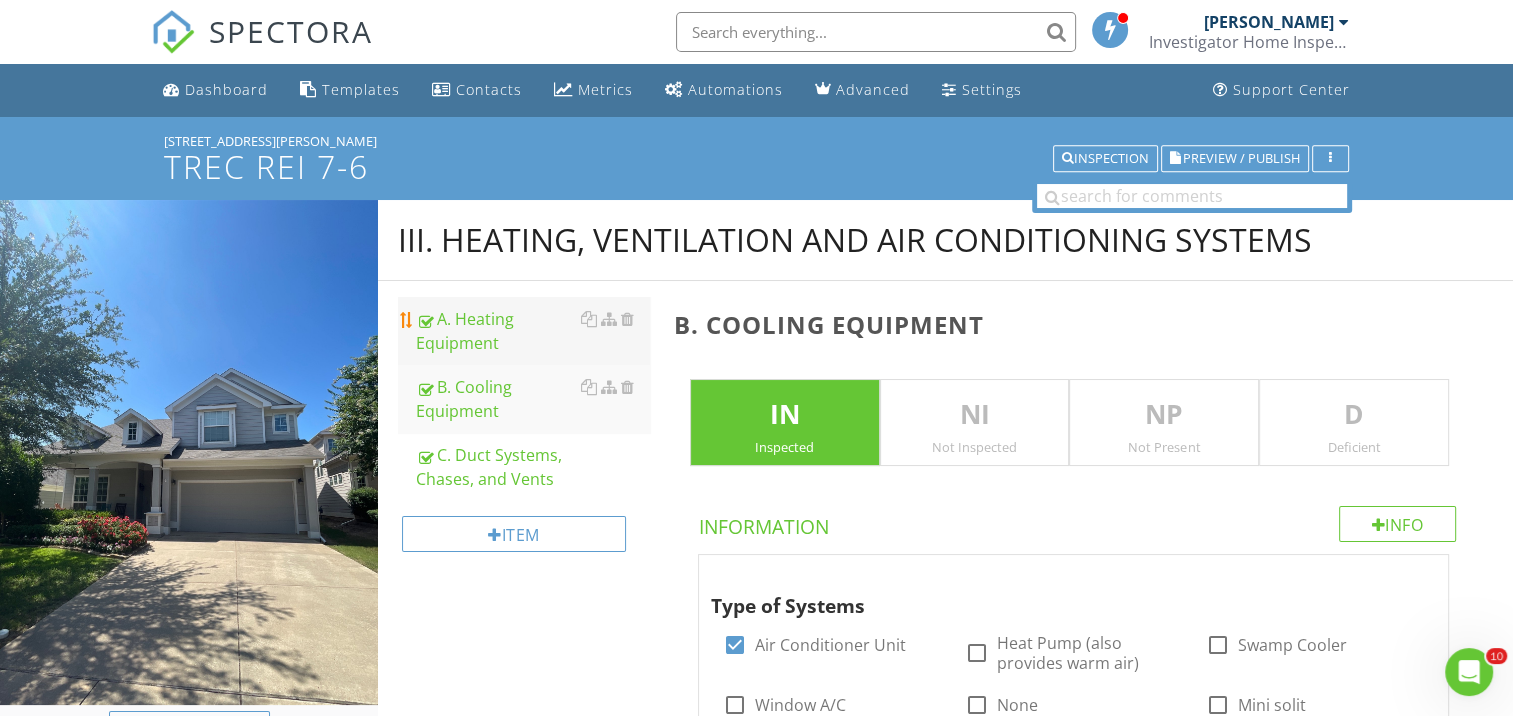 click on "A. Heating Equipment" at bounding box center (533, 331) 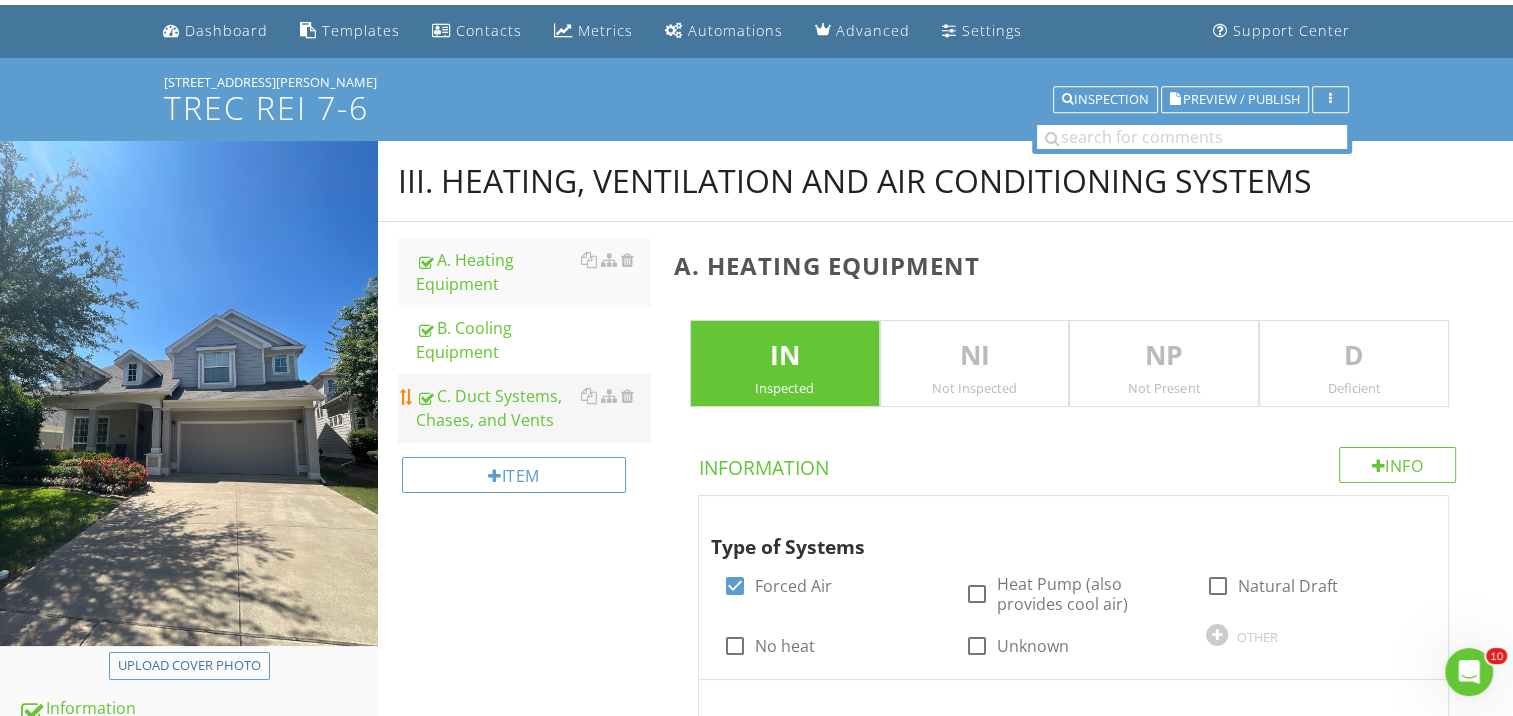 scroll, scrollTop: 0, scrollLeft: 0, axis: both 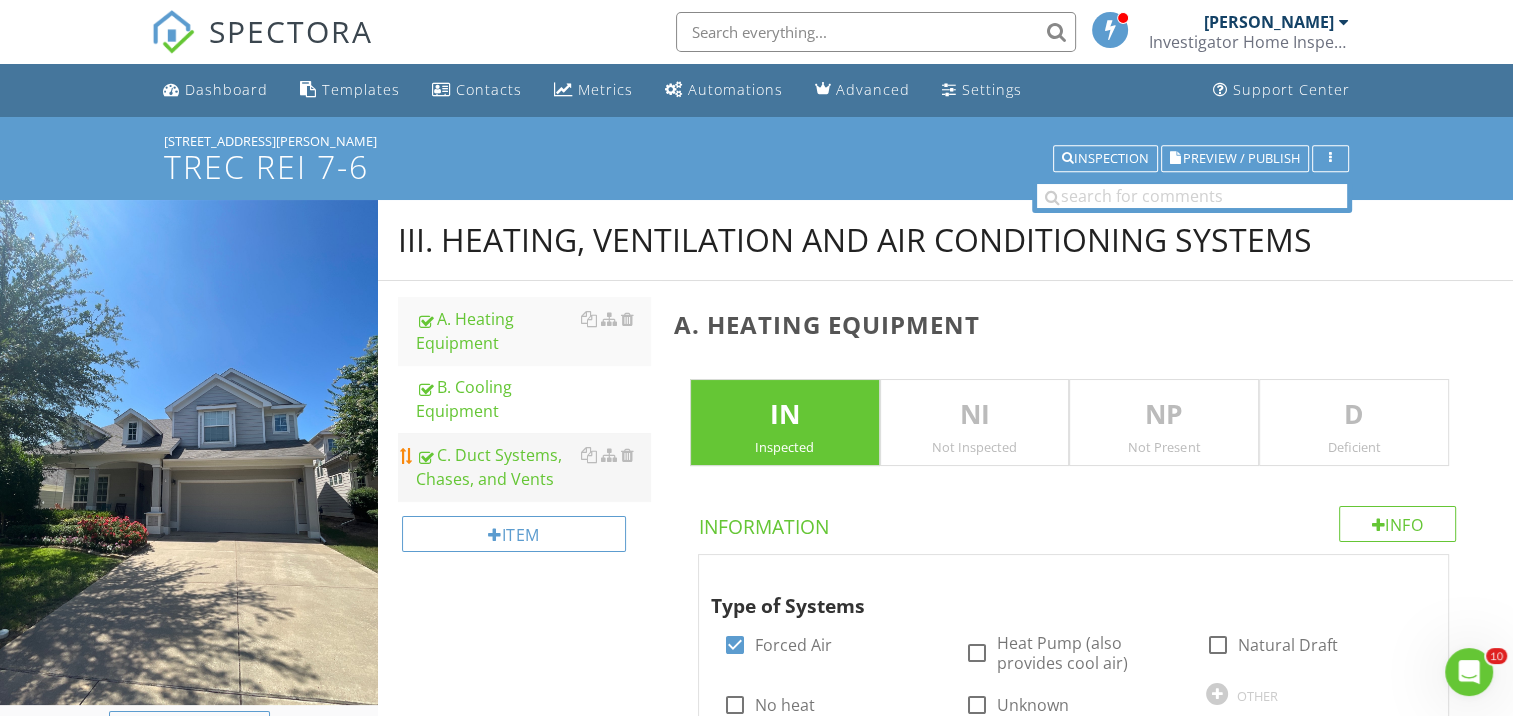 click on "C. Duct Systems, Chases, and Vents" at bounding box center (533, 467) 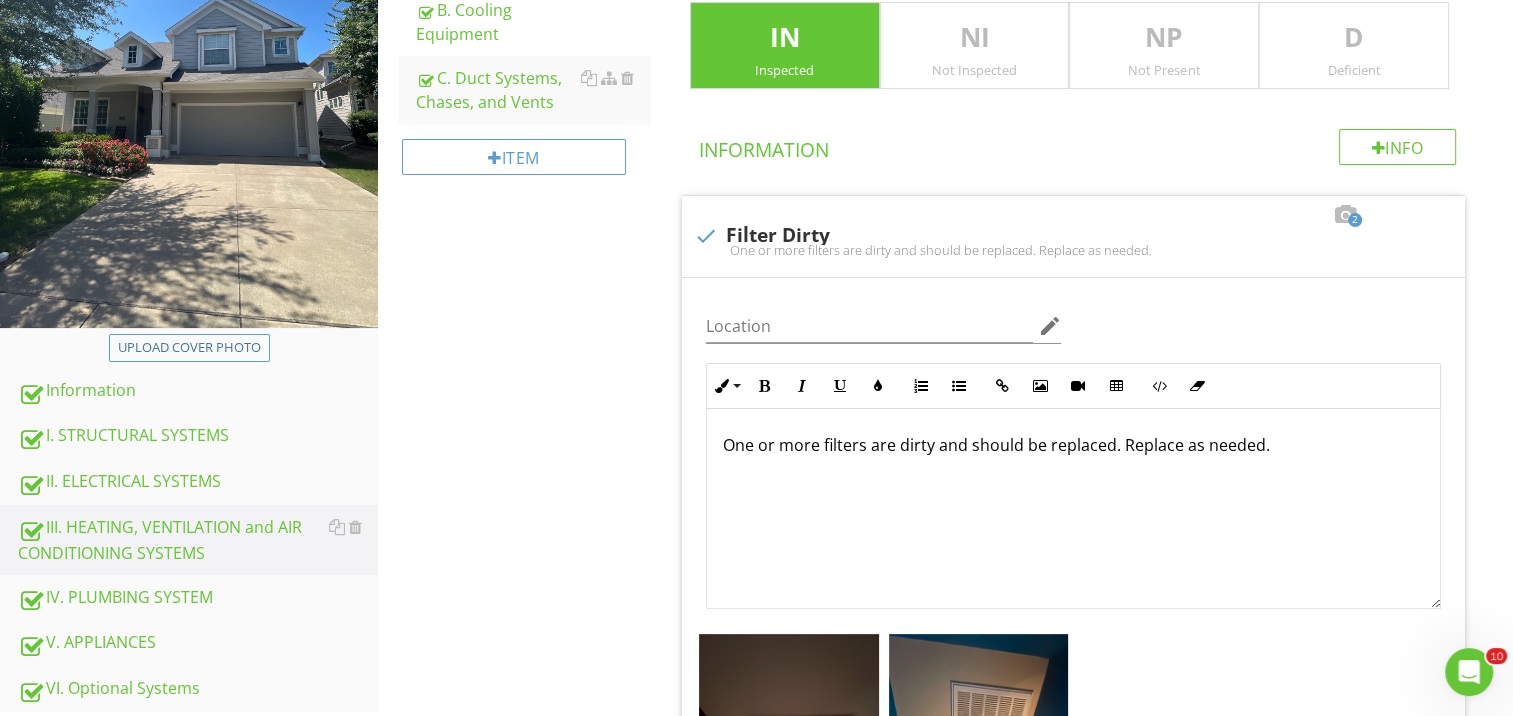 scroll, scrollTop: 383, scrollLeft: 0, axis: vertical 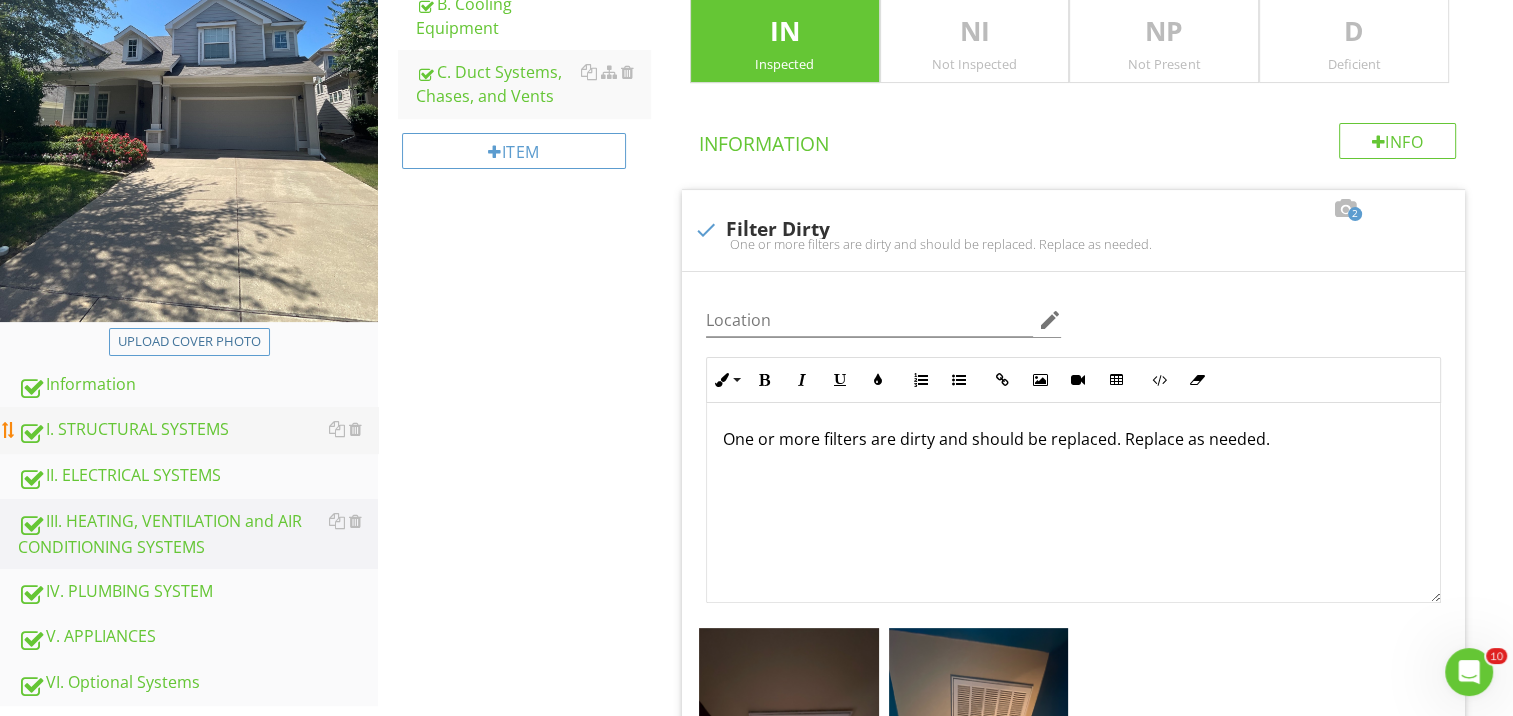 click on "I. STRUCTURAL SYSTEMS" at bounding box center [198, 430] 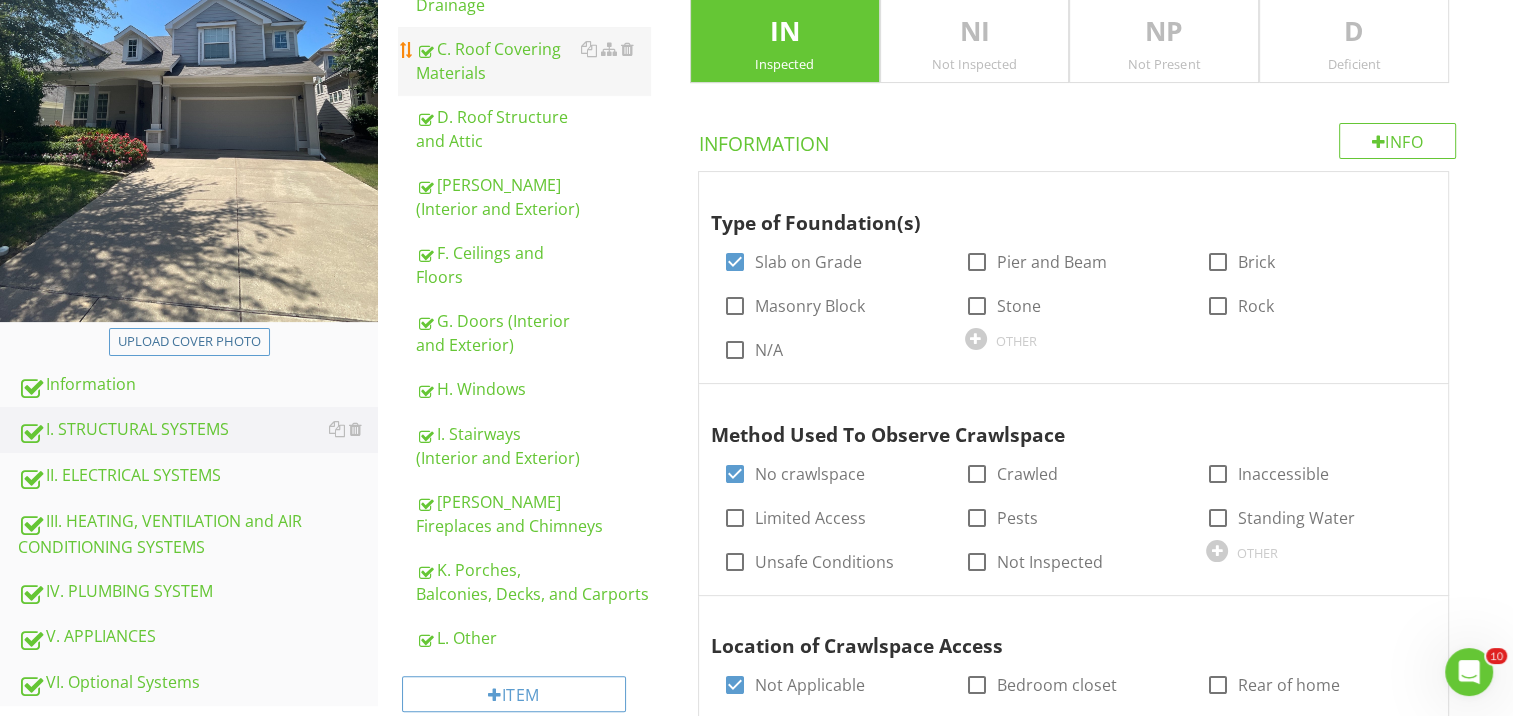 click on "C. Roof Covering Materials" at bounding box center [533, 61] 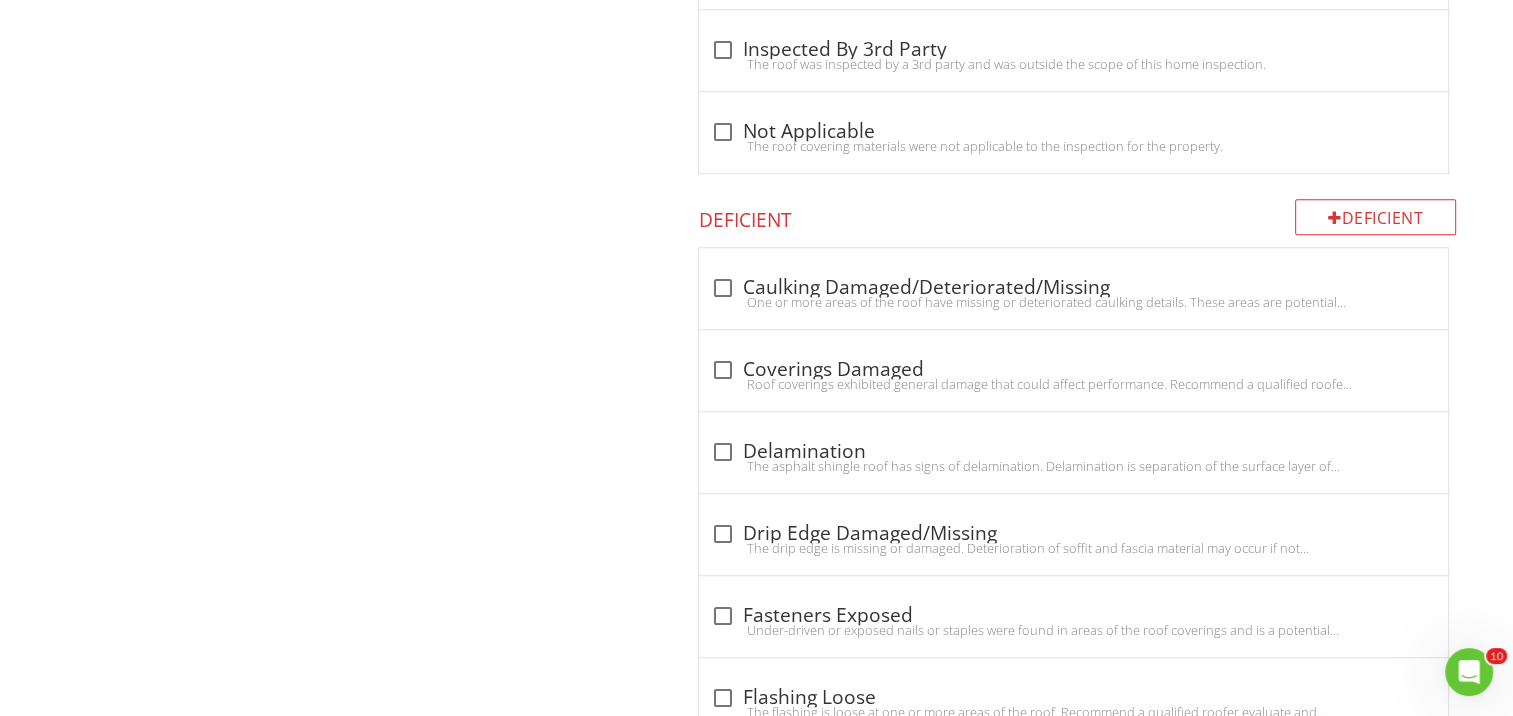 scroll, scrollTop: 1750, scrollLeft: 0, axis: vertical 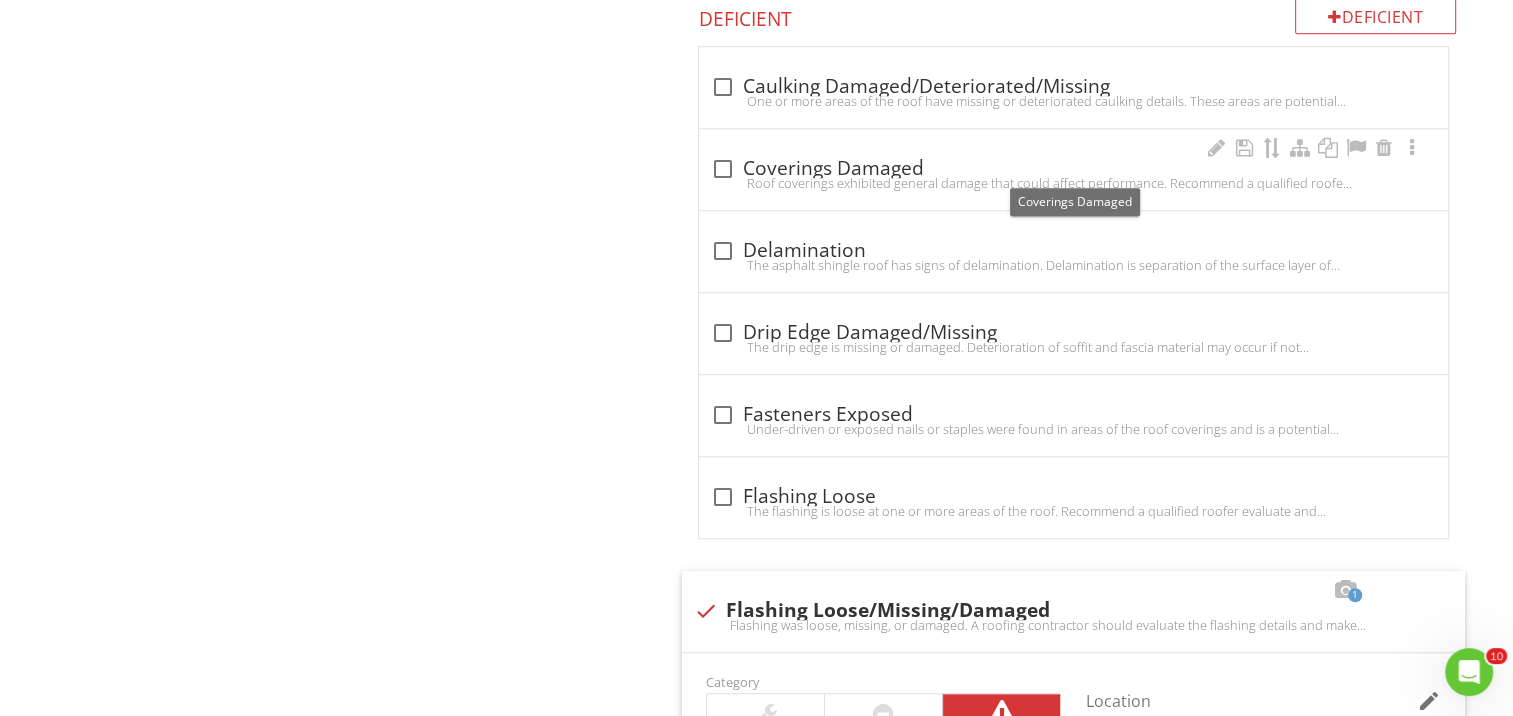 click at bounding box center [723, 169] 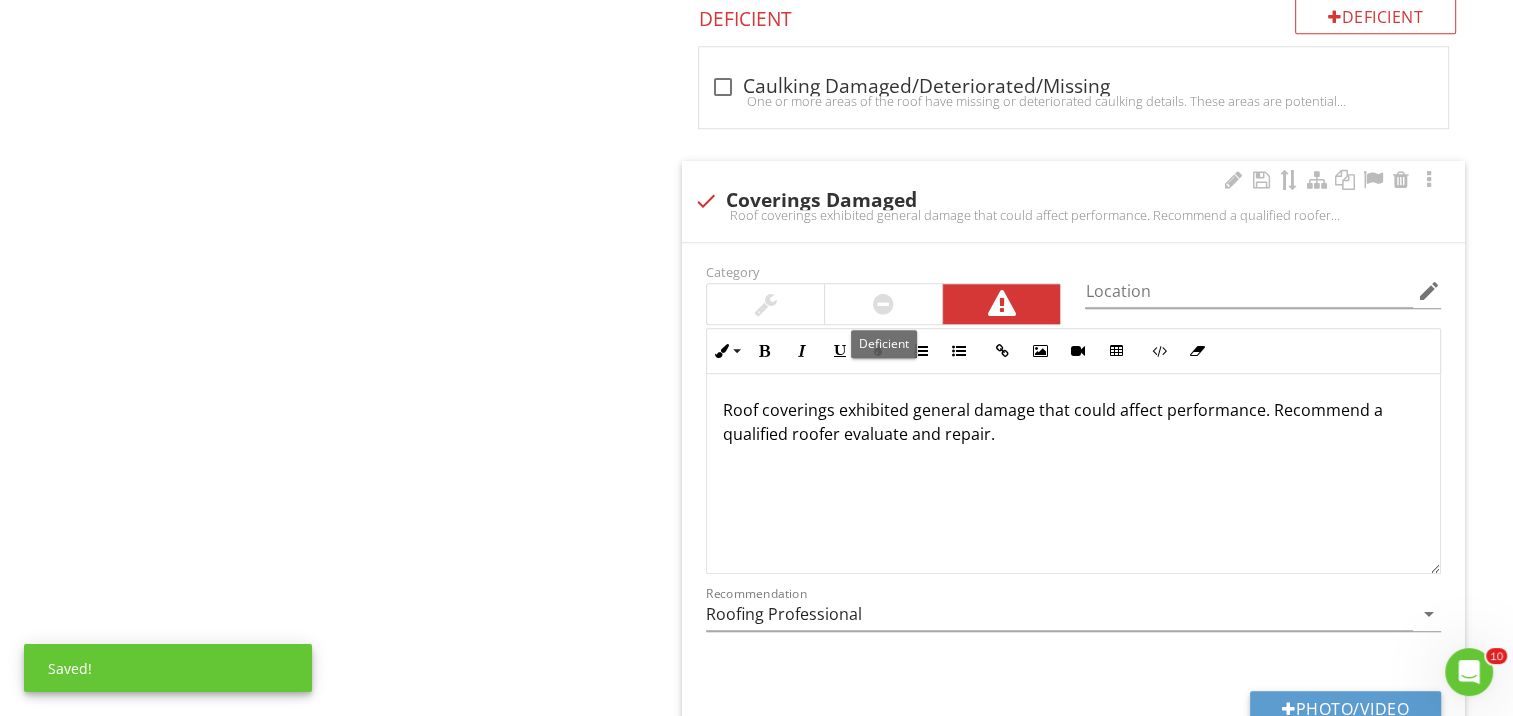 click at bounding box center [883, 304] 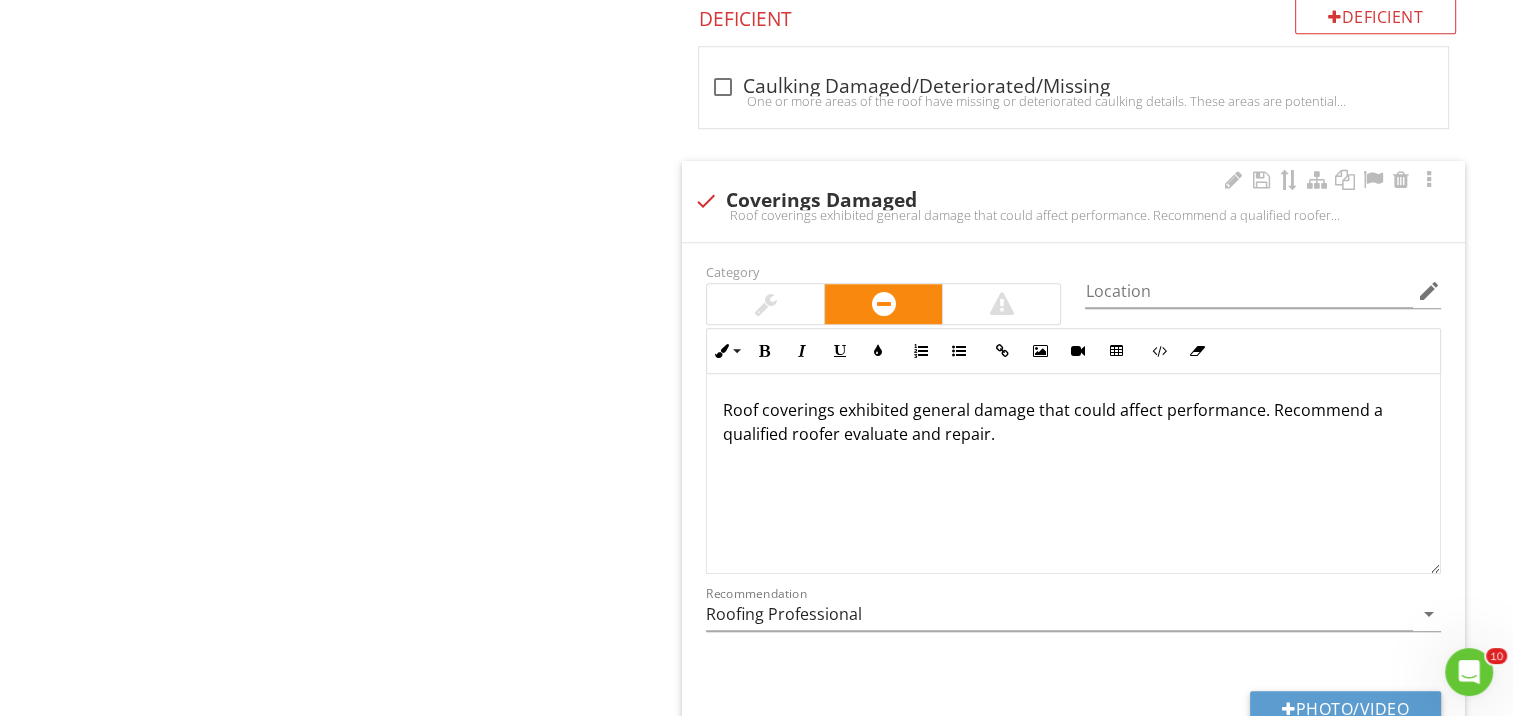 click on "Roof coverings exhibited general damage that could affect performance. Recommend a qualified roofer evaluate and repair." at bounding box center [1073, 422] 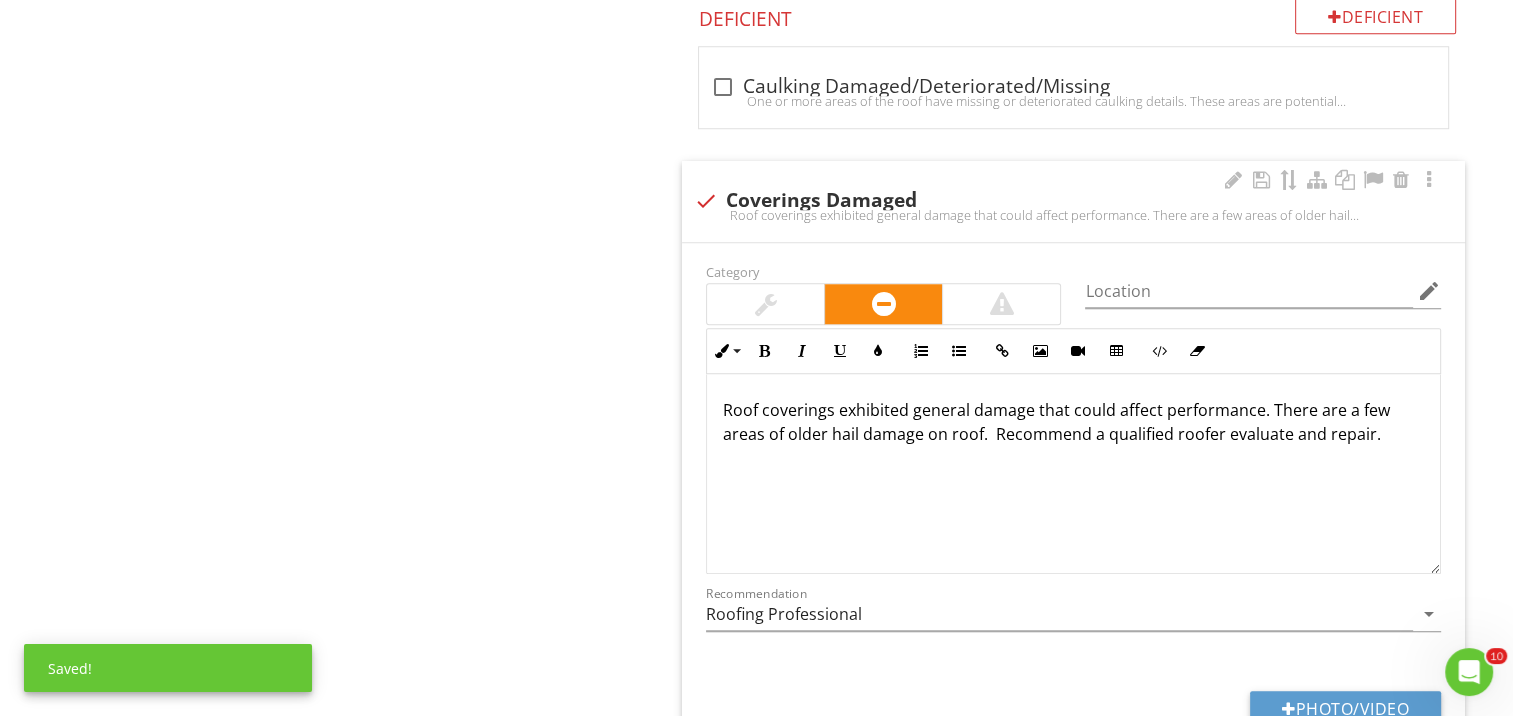 scroll, scrollTop: 0, scrollLeft: 0, axis: both 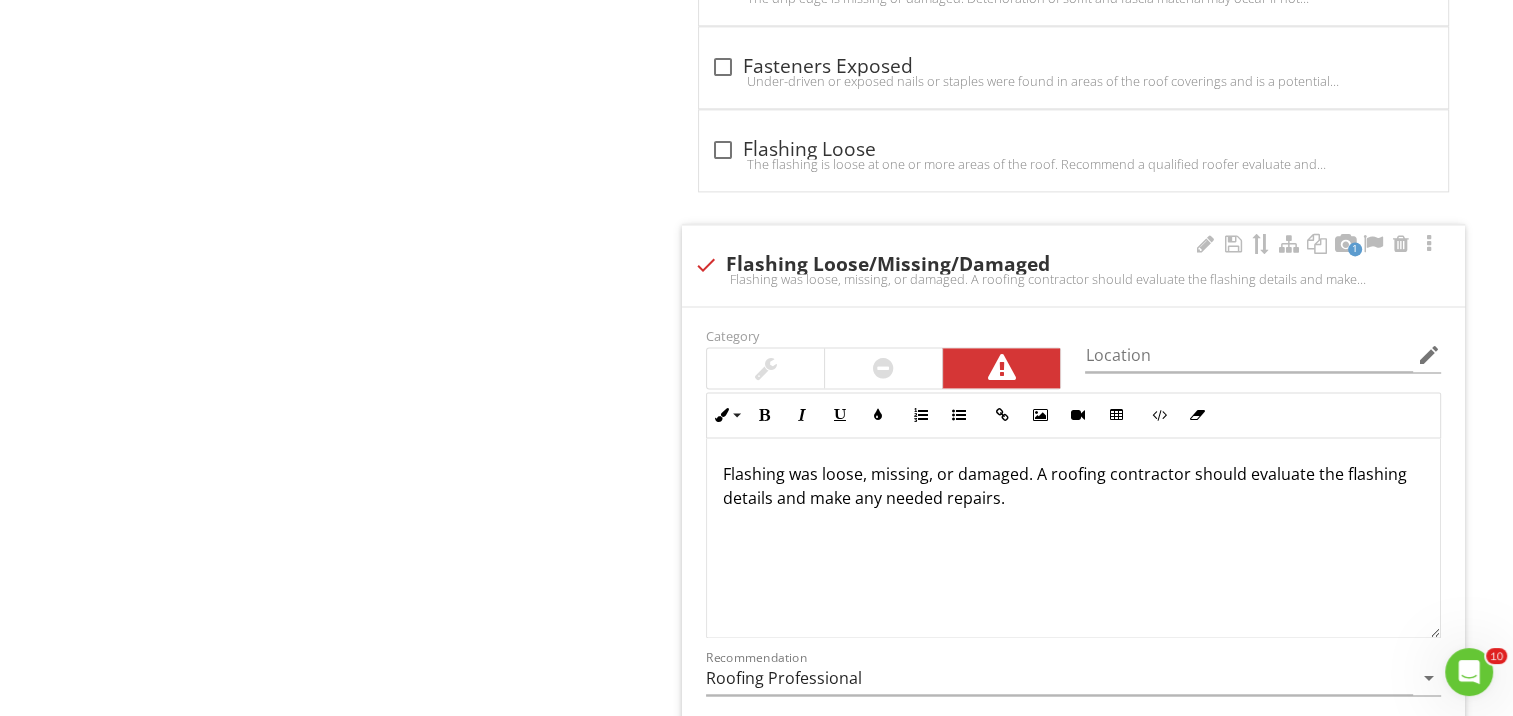 click on "Flashing was loose, missing, or damaged. A roofing contractor should evaluate the flashing details and make any needed repairs." at bounding box center (1073, 486) 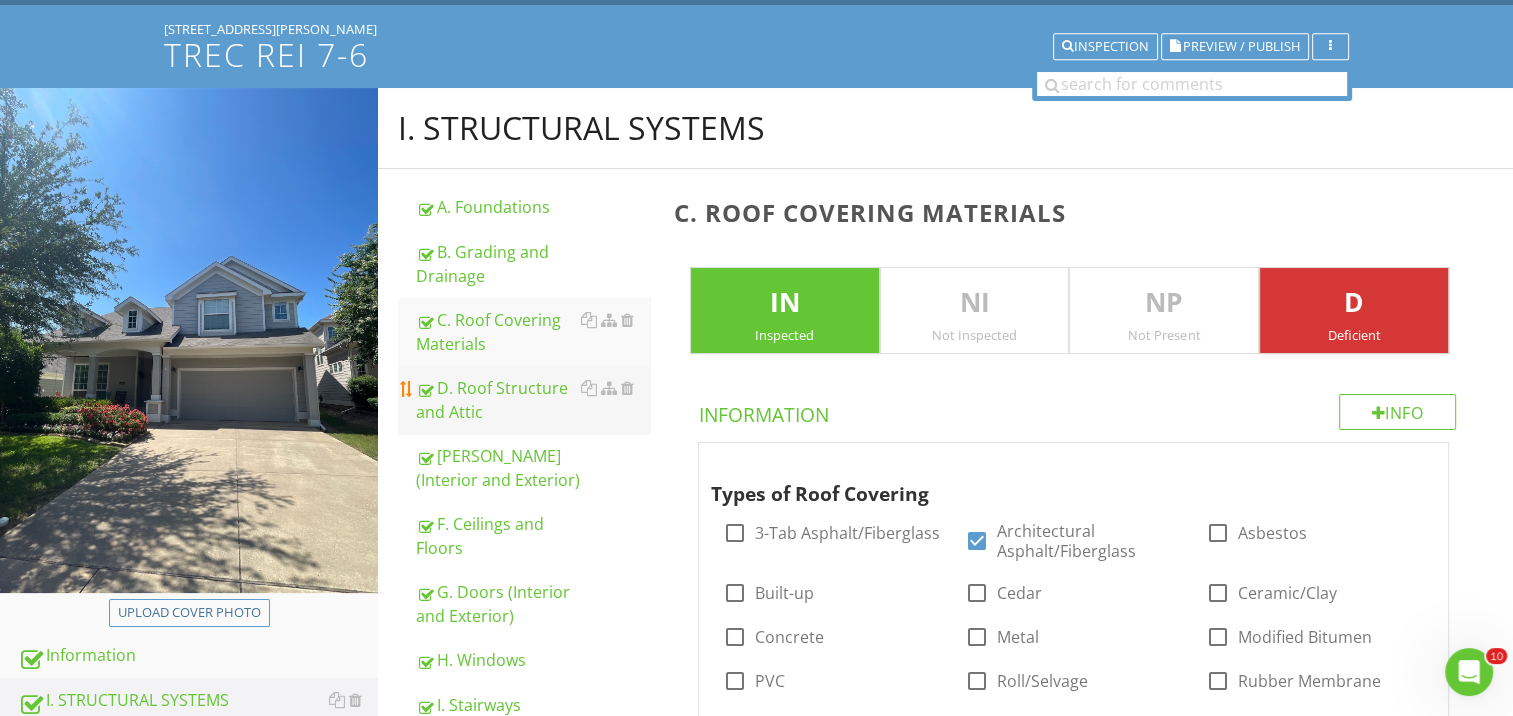 scroll, scrollTop: 106, scrollLeft: 0, axis: vertical 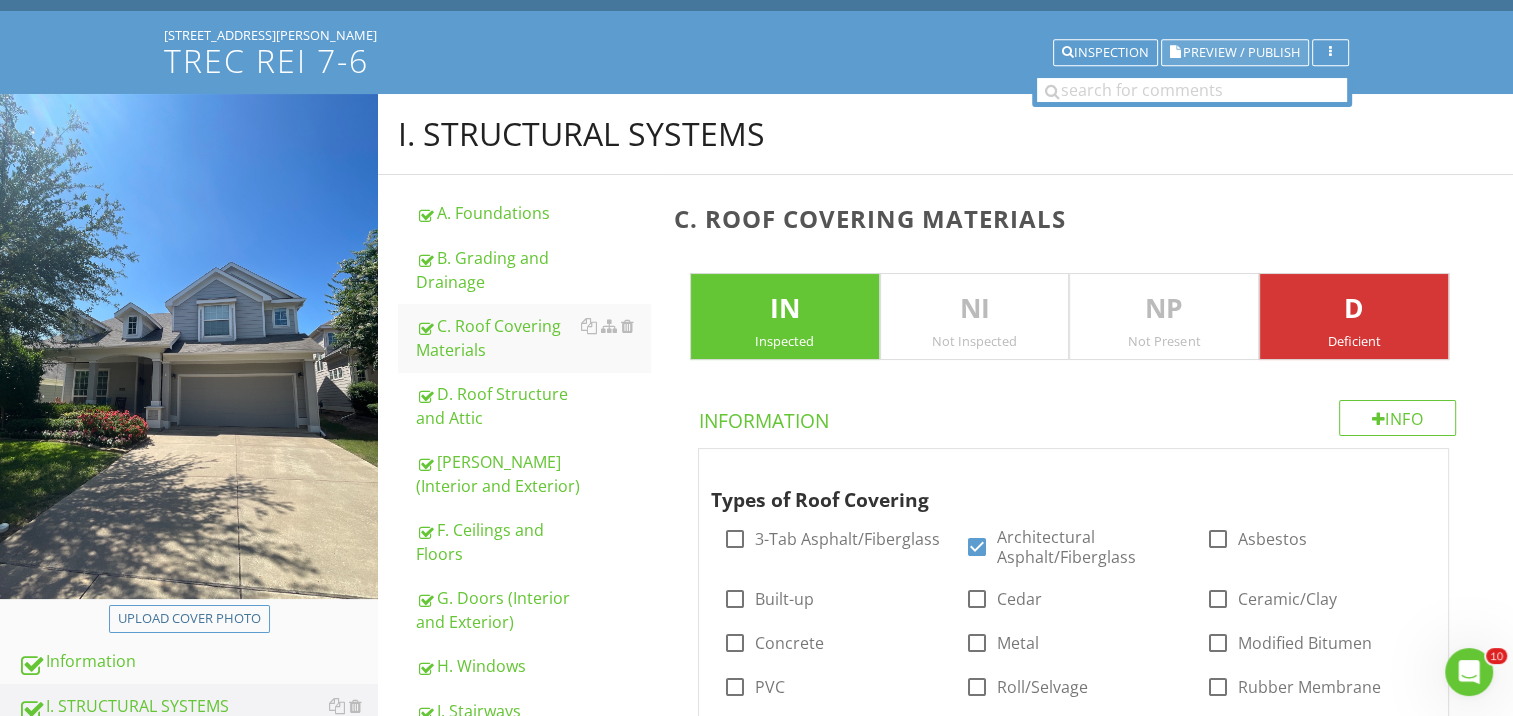 click on "Preview / Publish" at bounding box center (1241, 52) 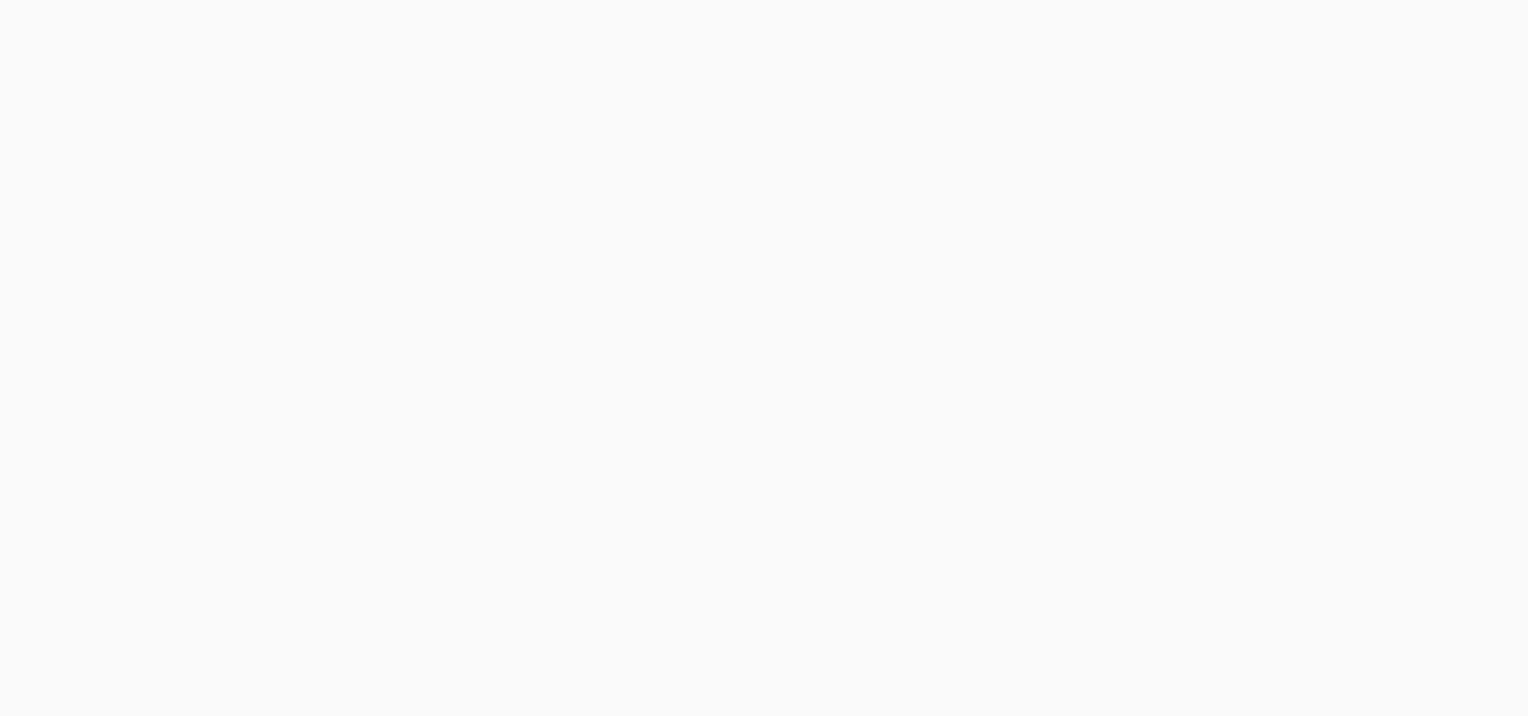 scroll, scrollTop: 0, scrollLeft: 0, axis: both 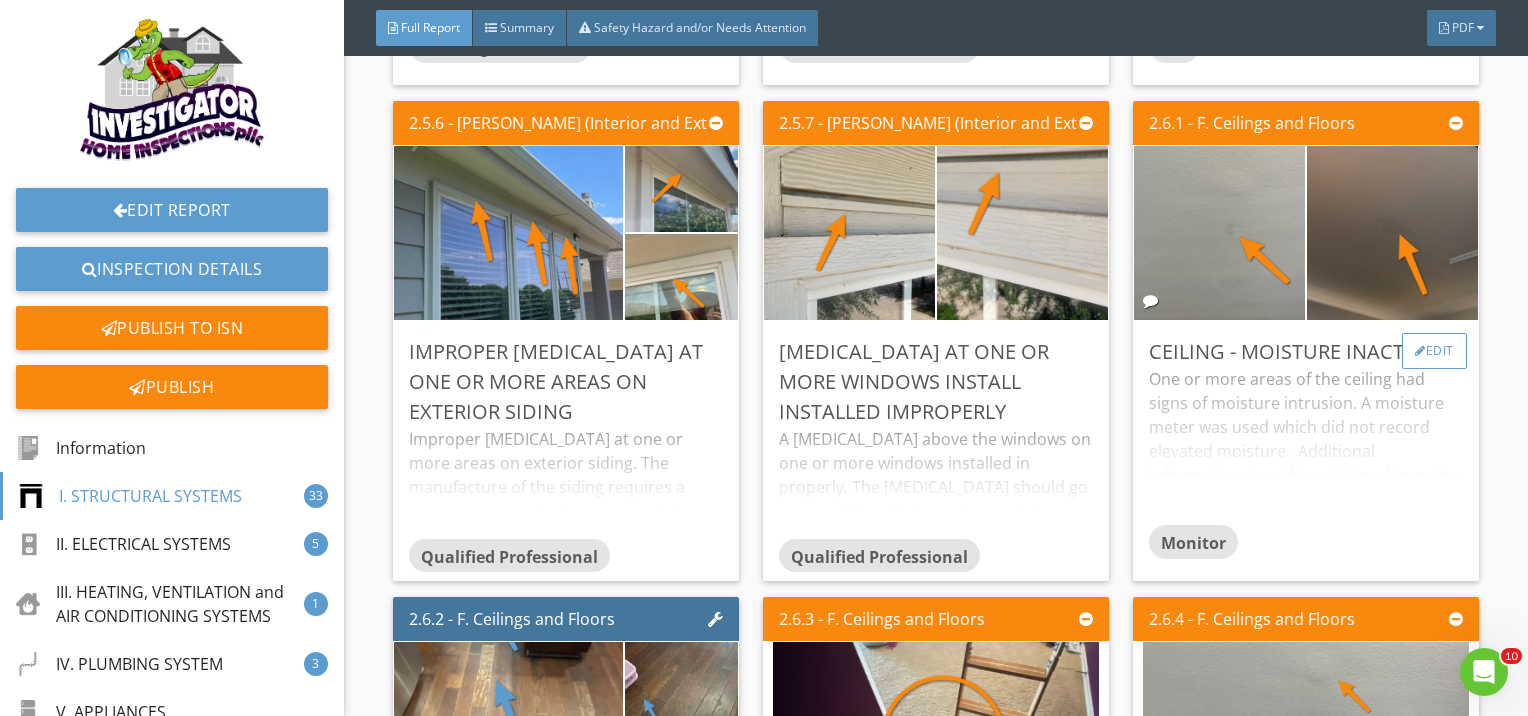 click on "Edit" at bounding box center (1434, 351) 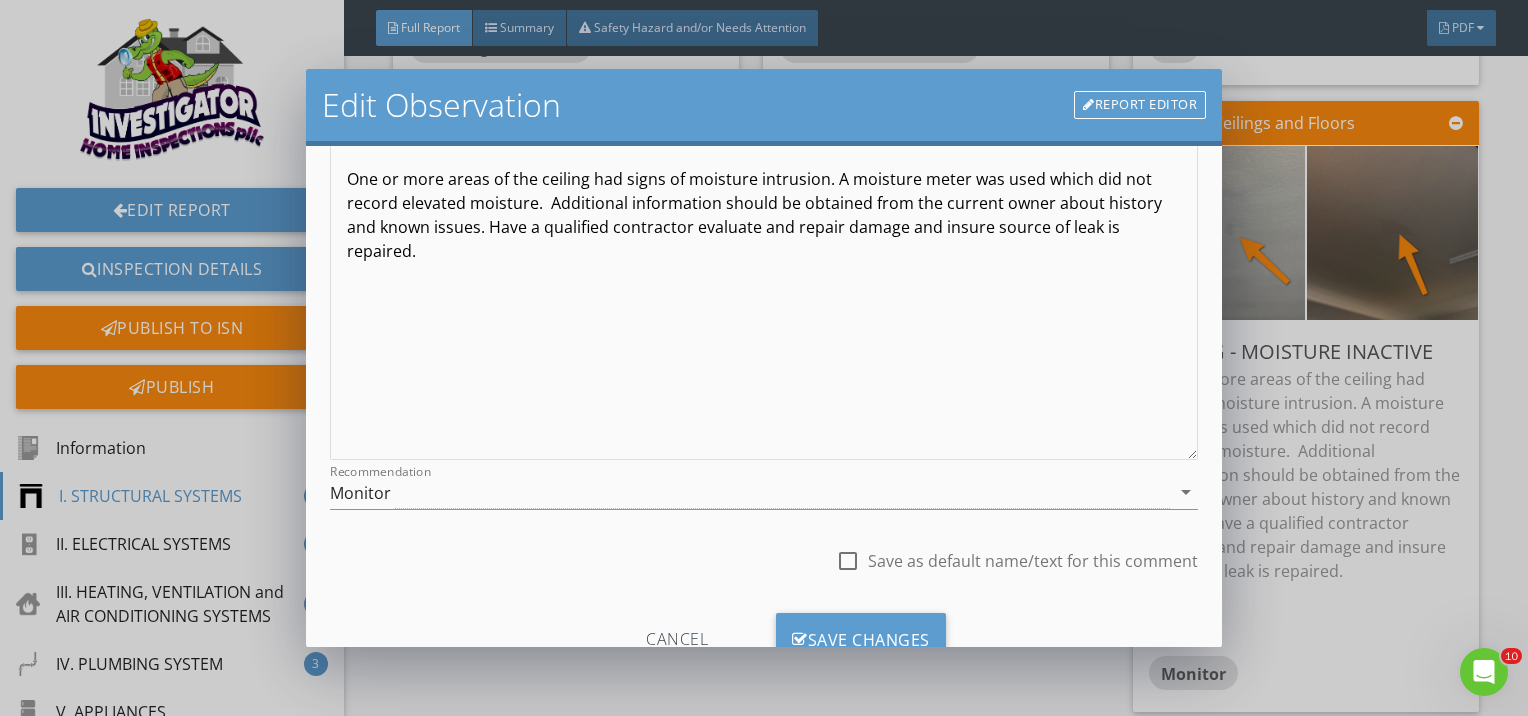 scroll, scrollTop: 231, scrollLeft: 0, axis: vertical 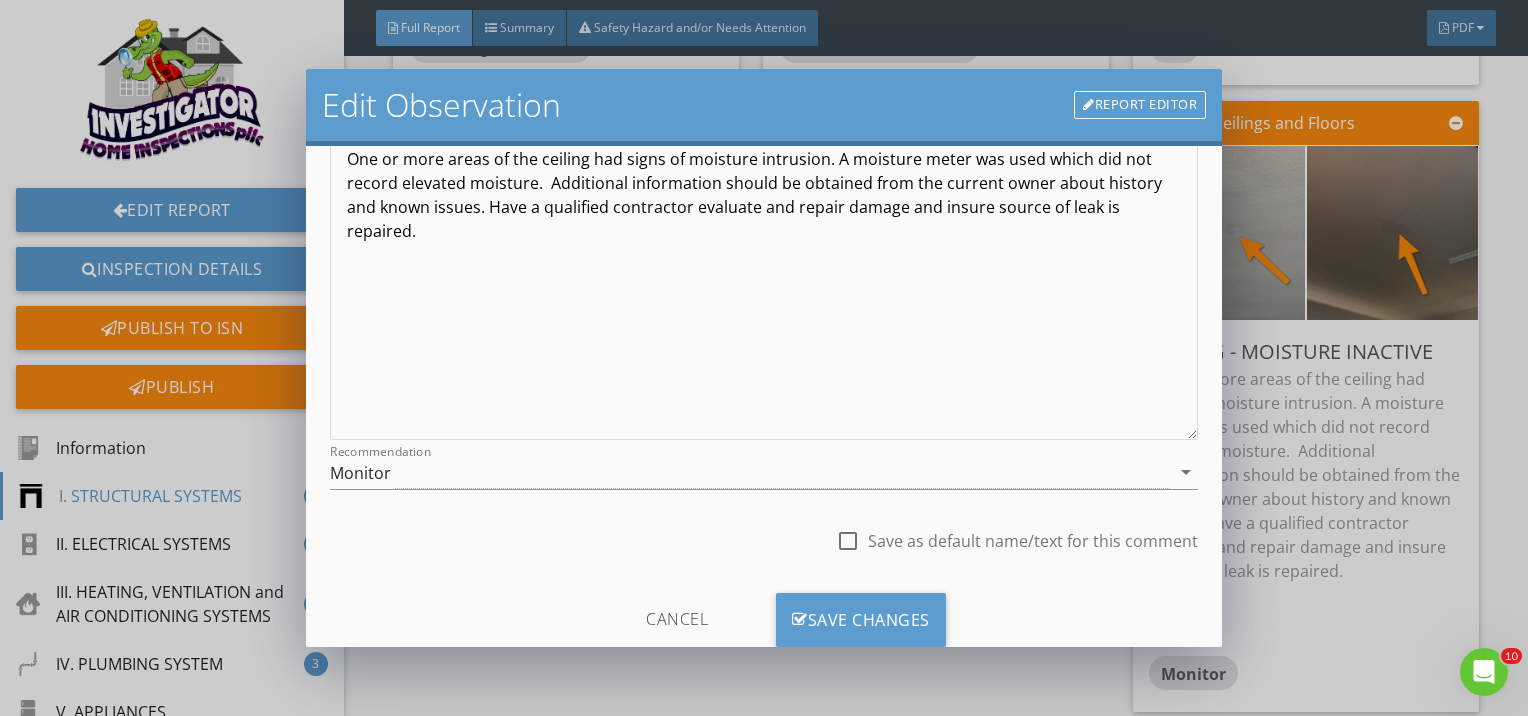 click on "Edit Observation
Report Editor
Name Ceiling - Moisture Inactive                 Category               Location edit   Inline Style XLarge Large Normal Small Light Small/Light Bold Italic Underline Colors Ordered List Unordered List Insert Link Insert Image Insert Video Insert Table Code View Clear Formatting One or more areas of the ceiling had signs of moisture intrusion. A moisture meter was used which did not record elevated moisture.  Additional information should be obtained from the current owner about history and known issues. Have a qualified contractor evaluate and repair damage and insure source of leak is repaired.  Enter text here <p>One or more areas of the ceiling had signs of moisture intrusion. A moisture meter was used which did not record elevated moisture. &nbsp;Additional information should be obtained from the current owner about history and known issues. Have a qualified contractor evaluate and repair damage and insure source of leak is repaired.&nbsp;</p>" at bounding box center [764, 358] 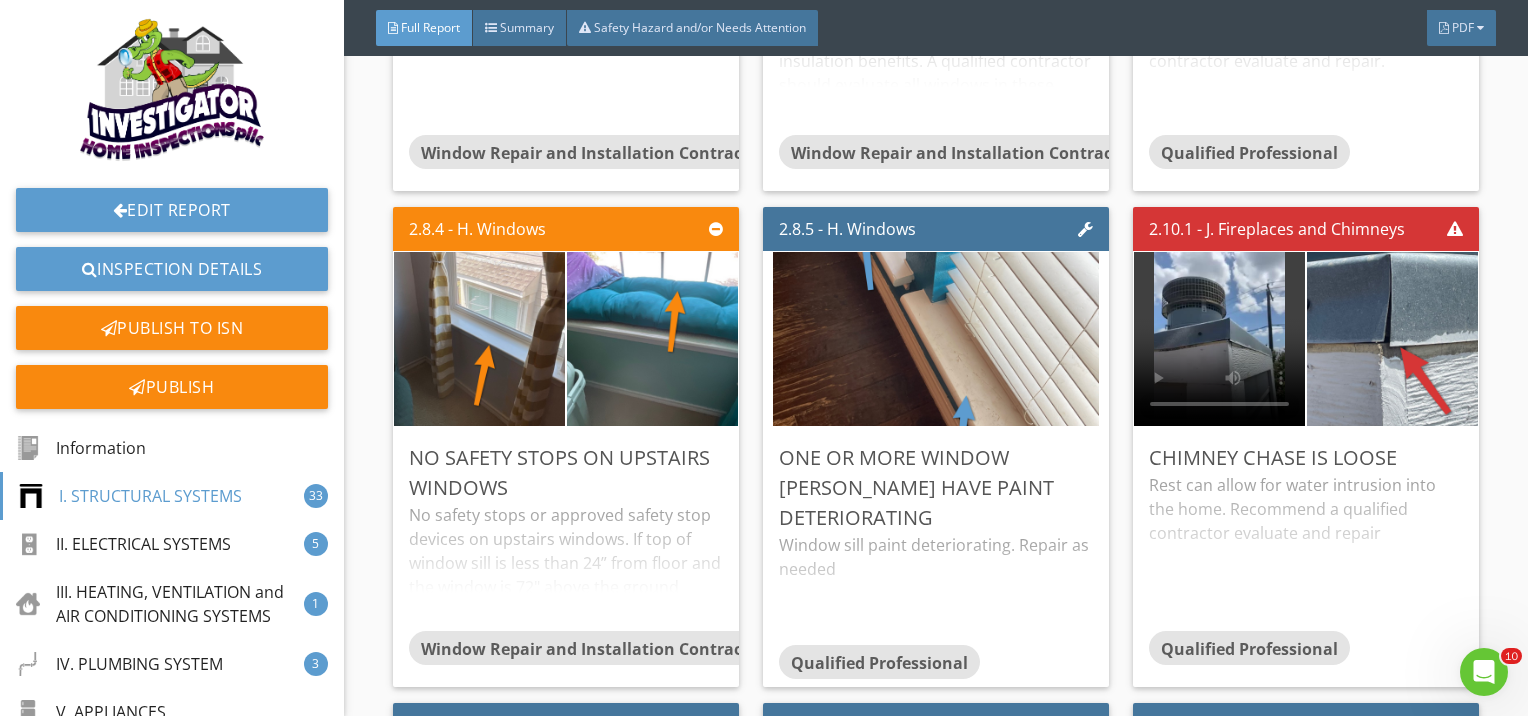 scroll, scrollTop: 6066, scrollLeft: 0, axis: vertical 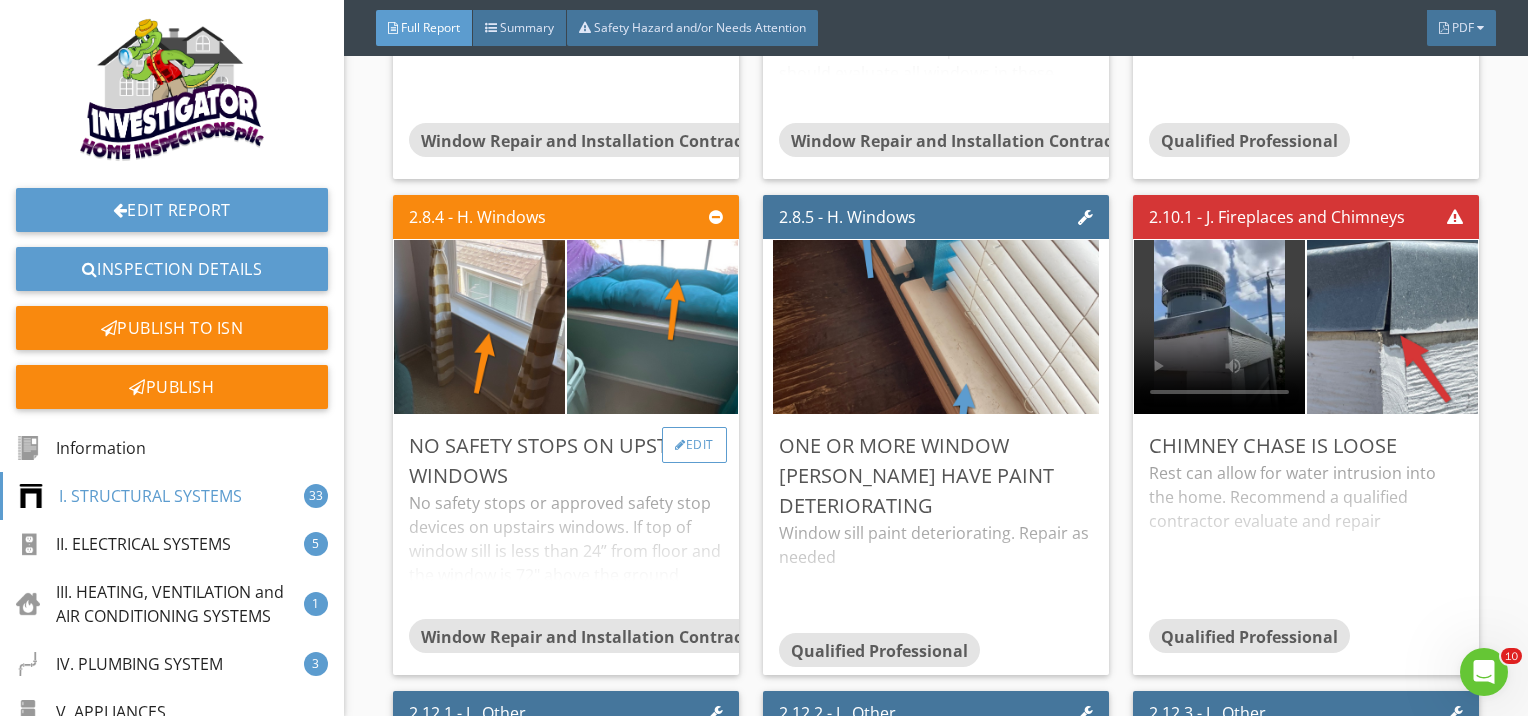 click on "Edit" at bounding box center (694, 445) 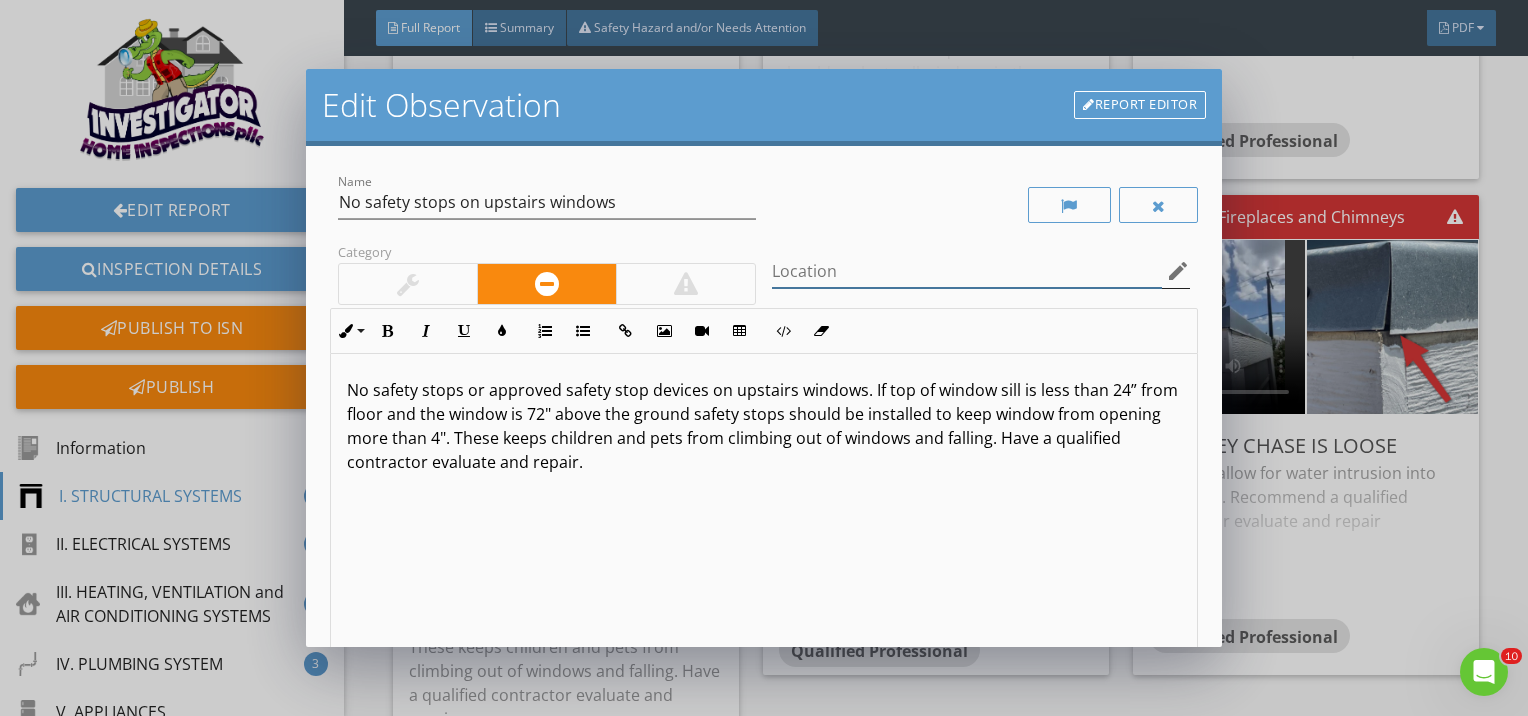click at bounding box center (967, 271) 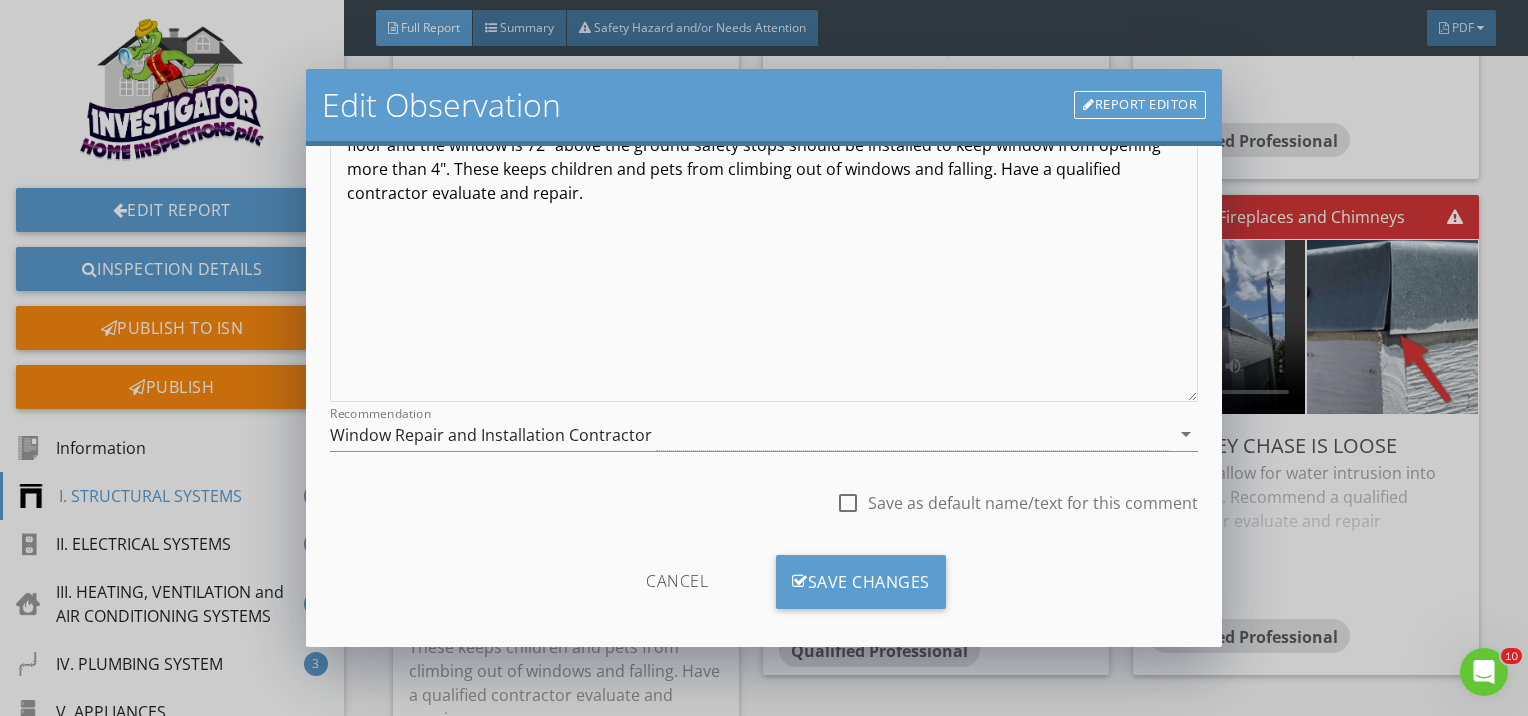 scroll, scrollTop: 284, scrollLeft: 0, axis: vertical 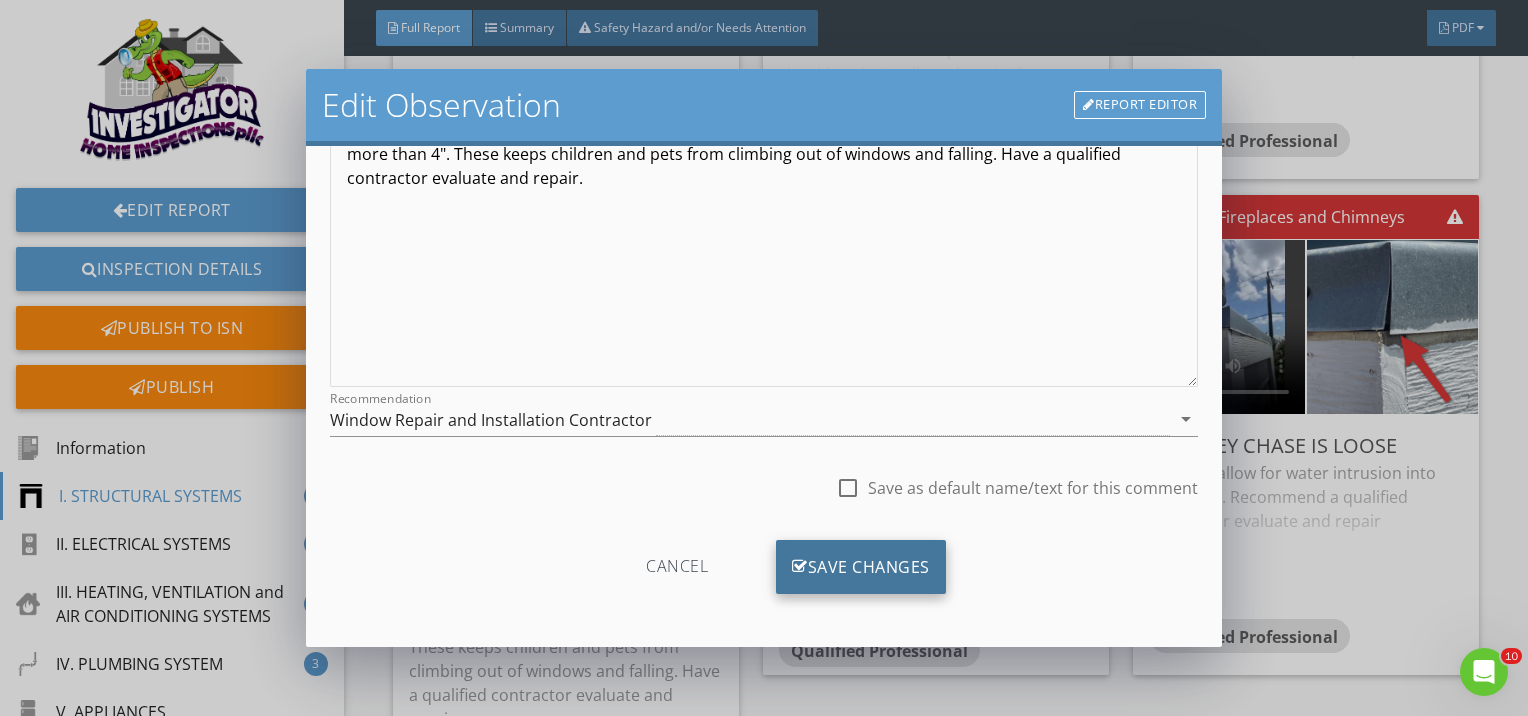 type on "all upstairs windows" 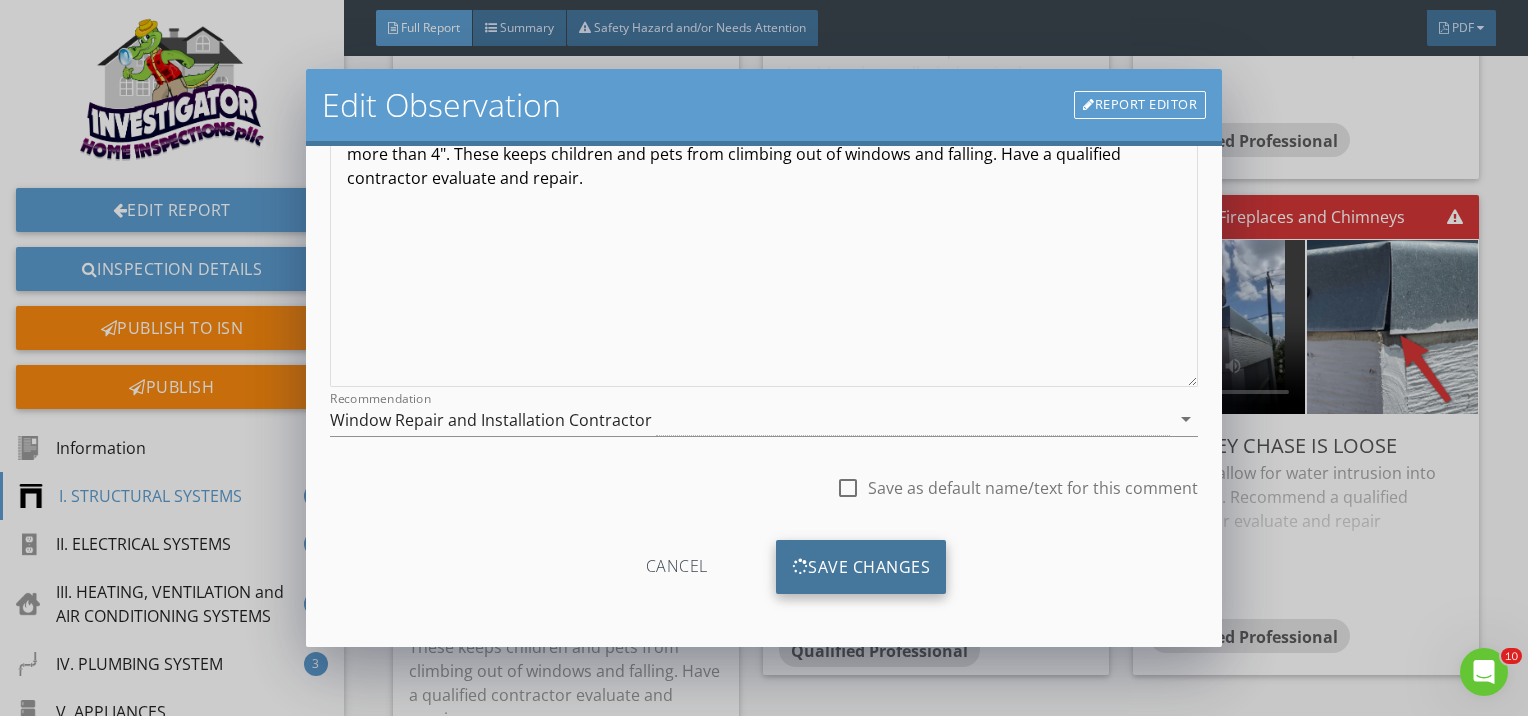 scroll, scrollTop: 48, scrollLeft: 0, axis: vertical 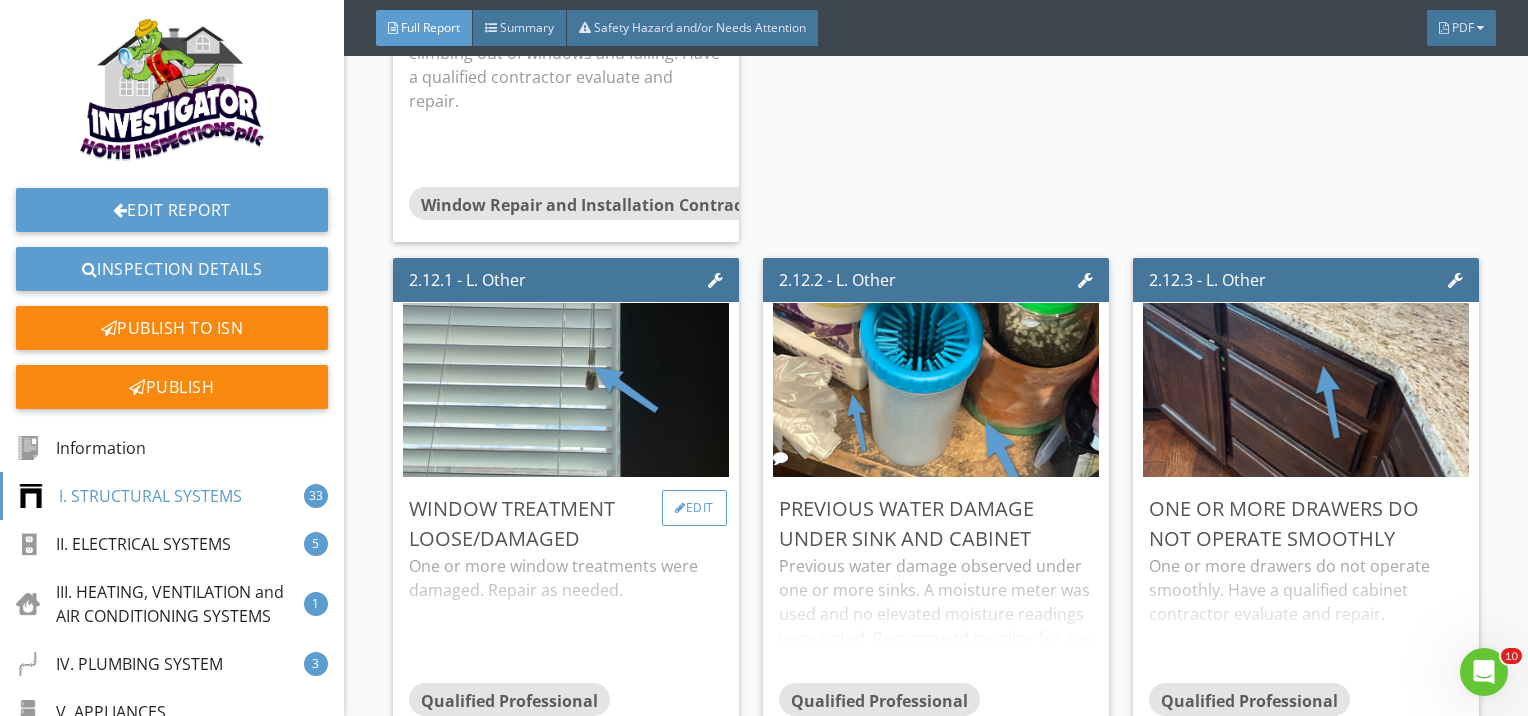 click at bounding box center (680, 508) 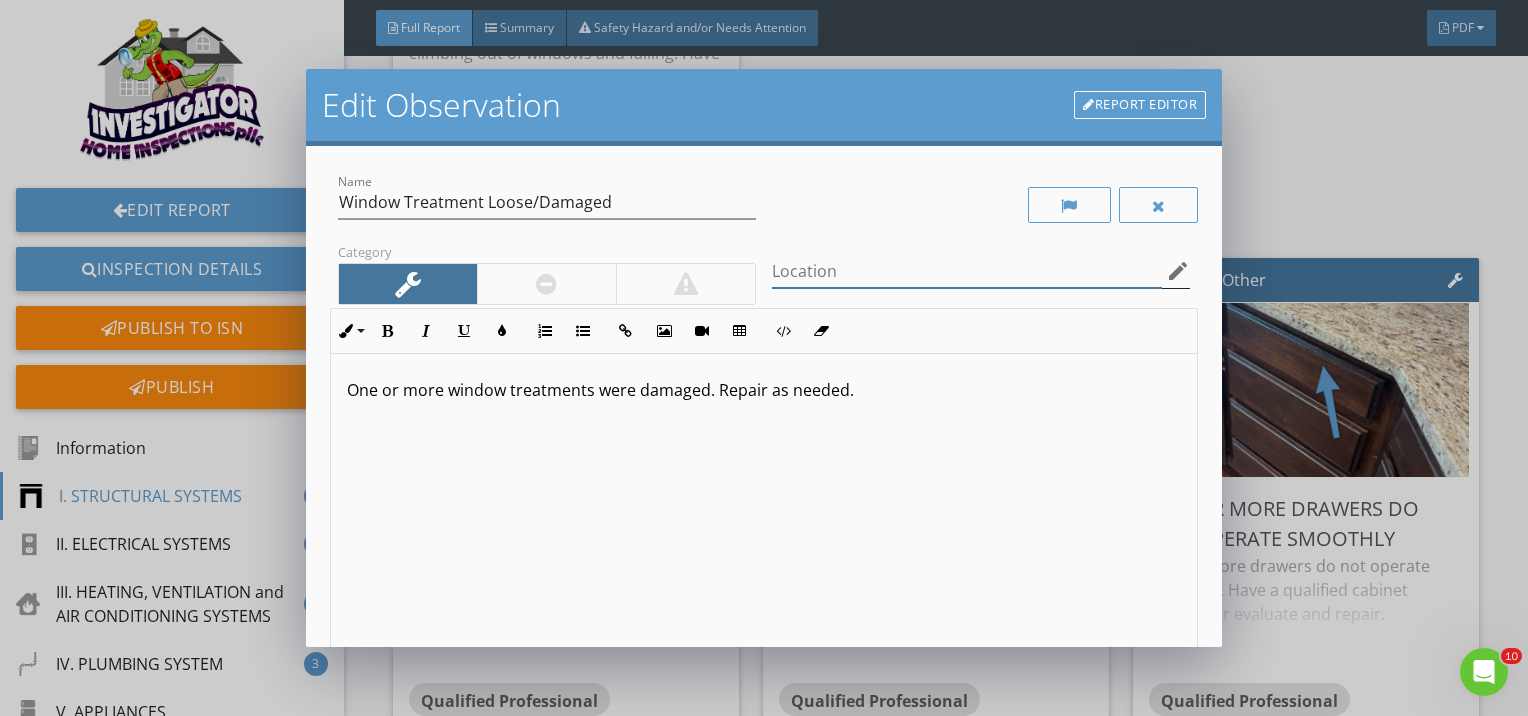click at bounding box center (967, 271) 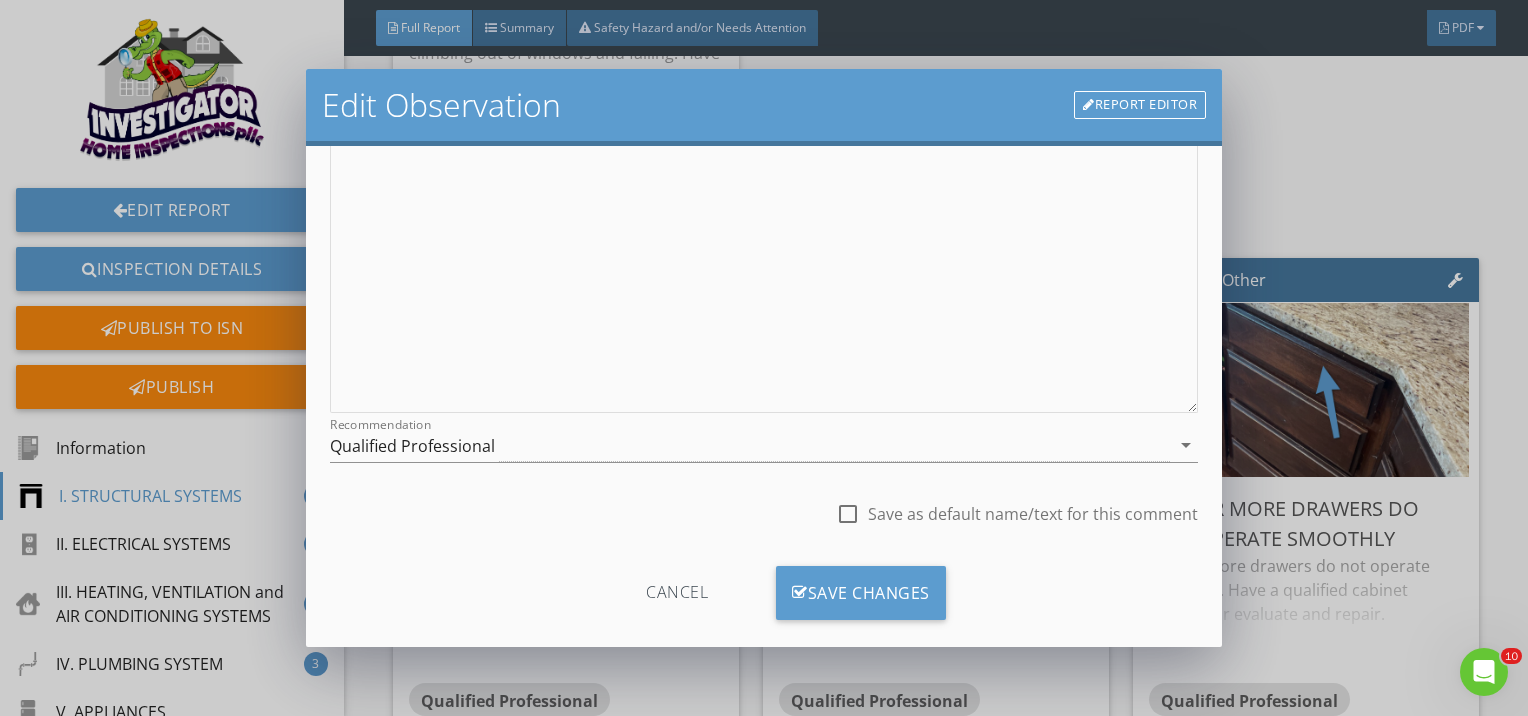 scroll, scrollTop: 275, scrollLeft: 0, axis: vertical 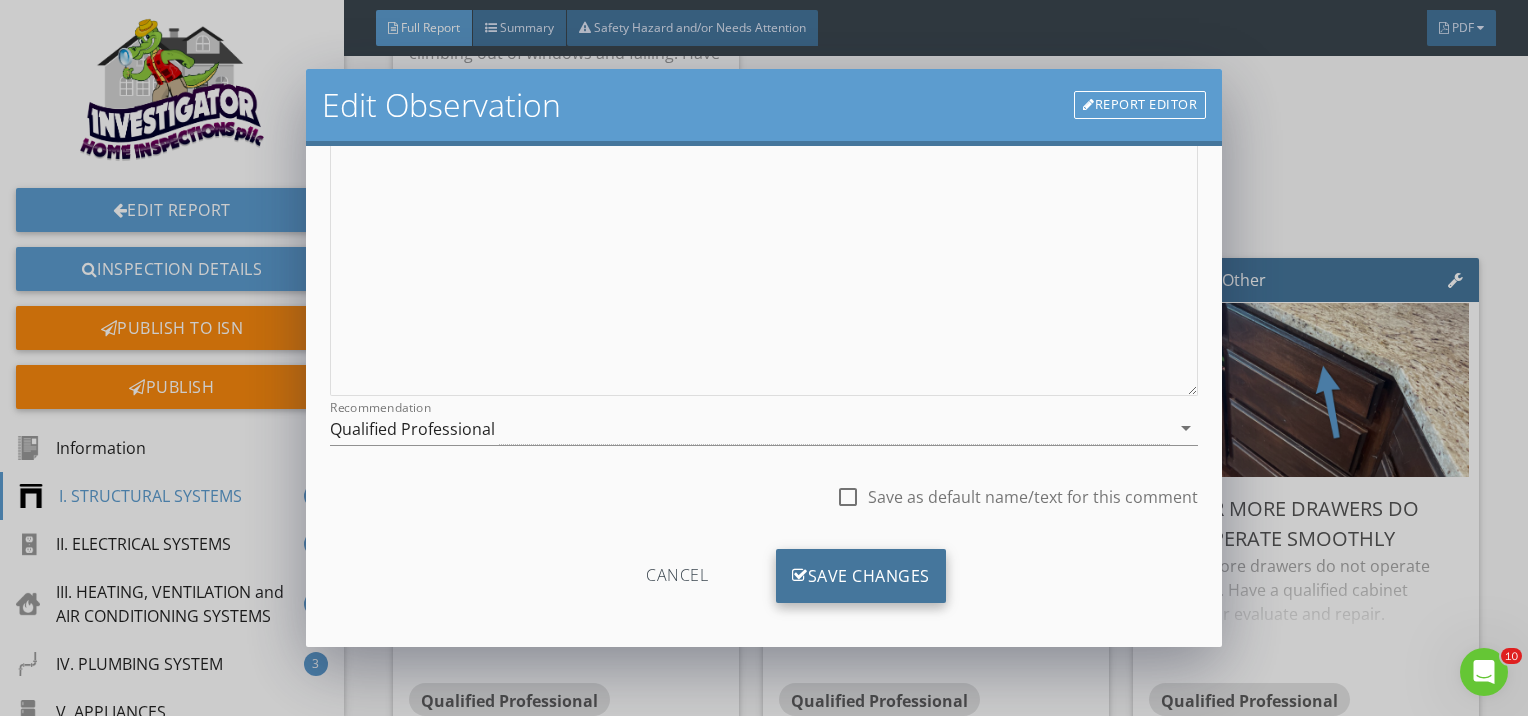 type on "throughout house" 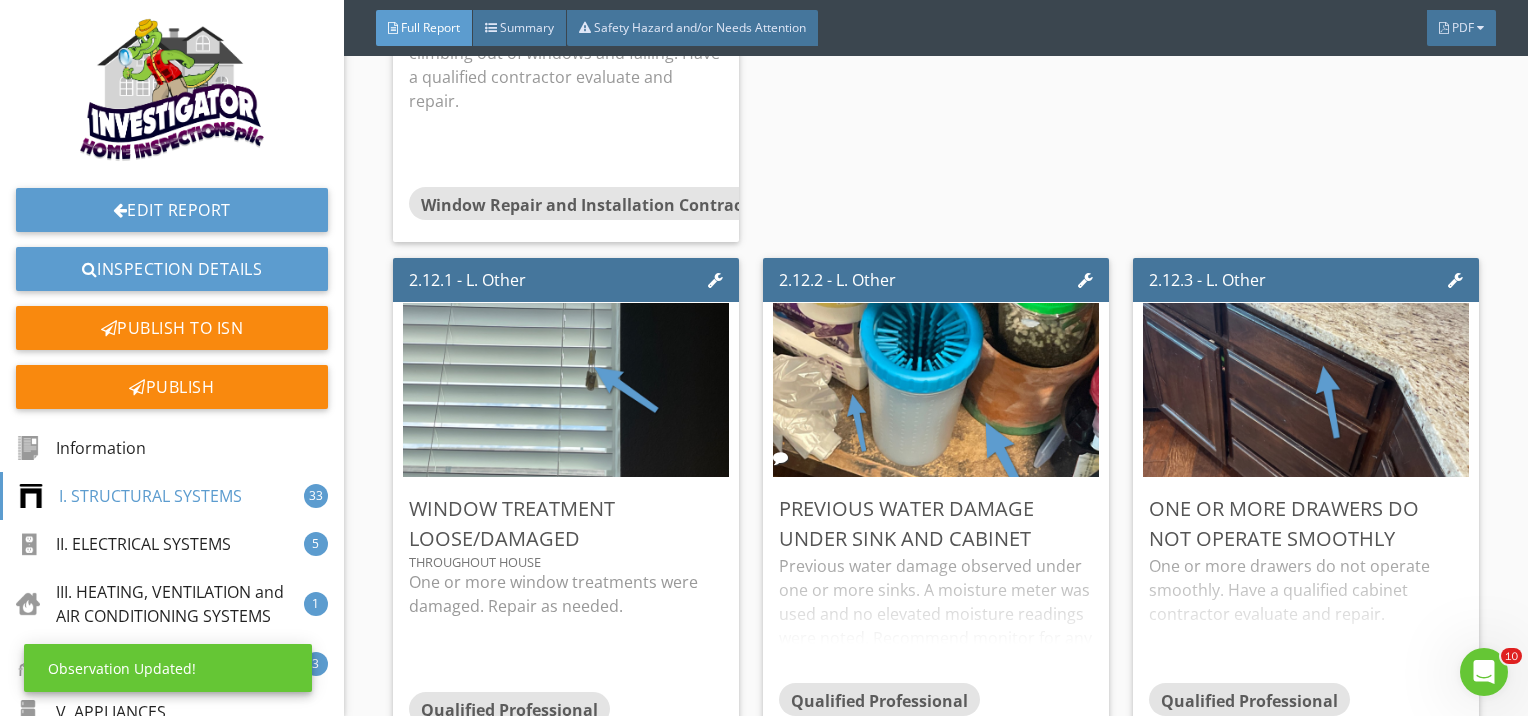 scroll, scrollTop: 48, scrollLeft: 0, axis: vertical 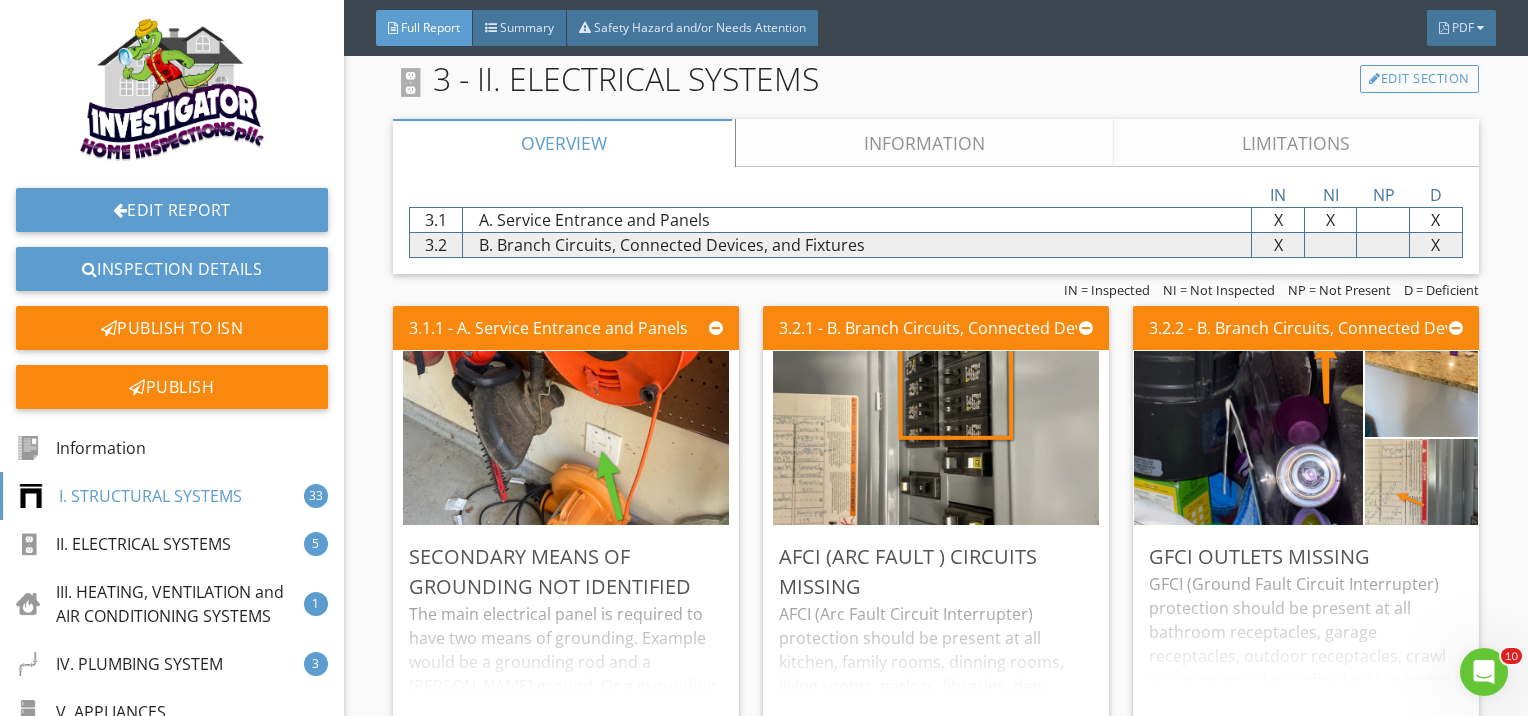 click on "Information" at bounding box center (925, 143) 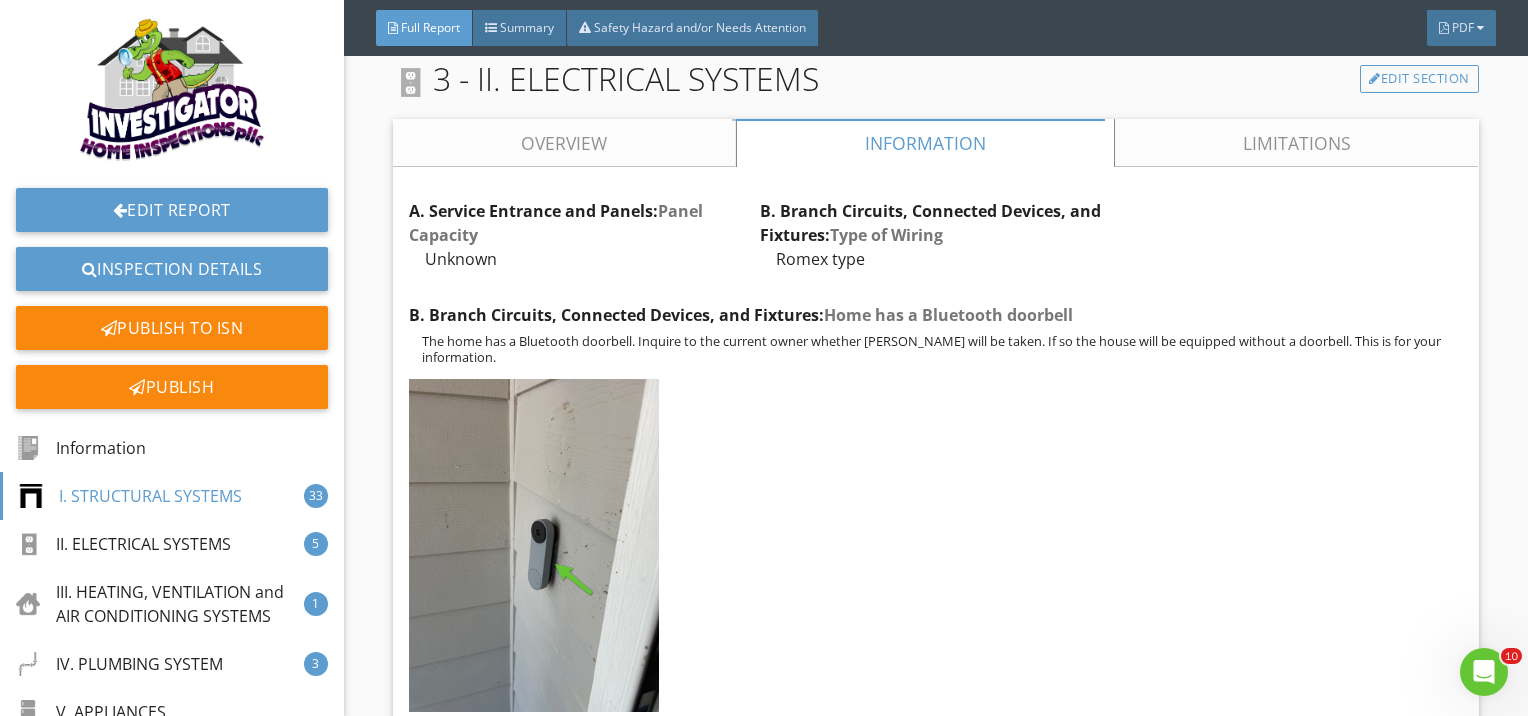 click on "Limitations" at bounding box center [1297, 143] 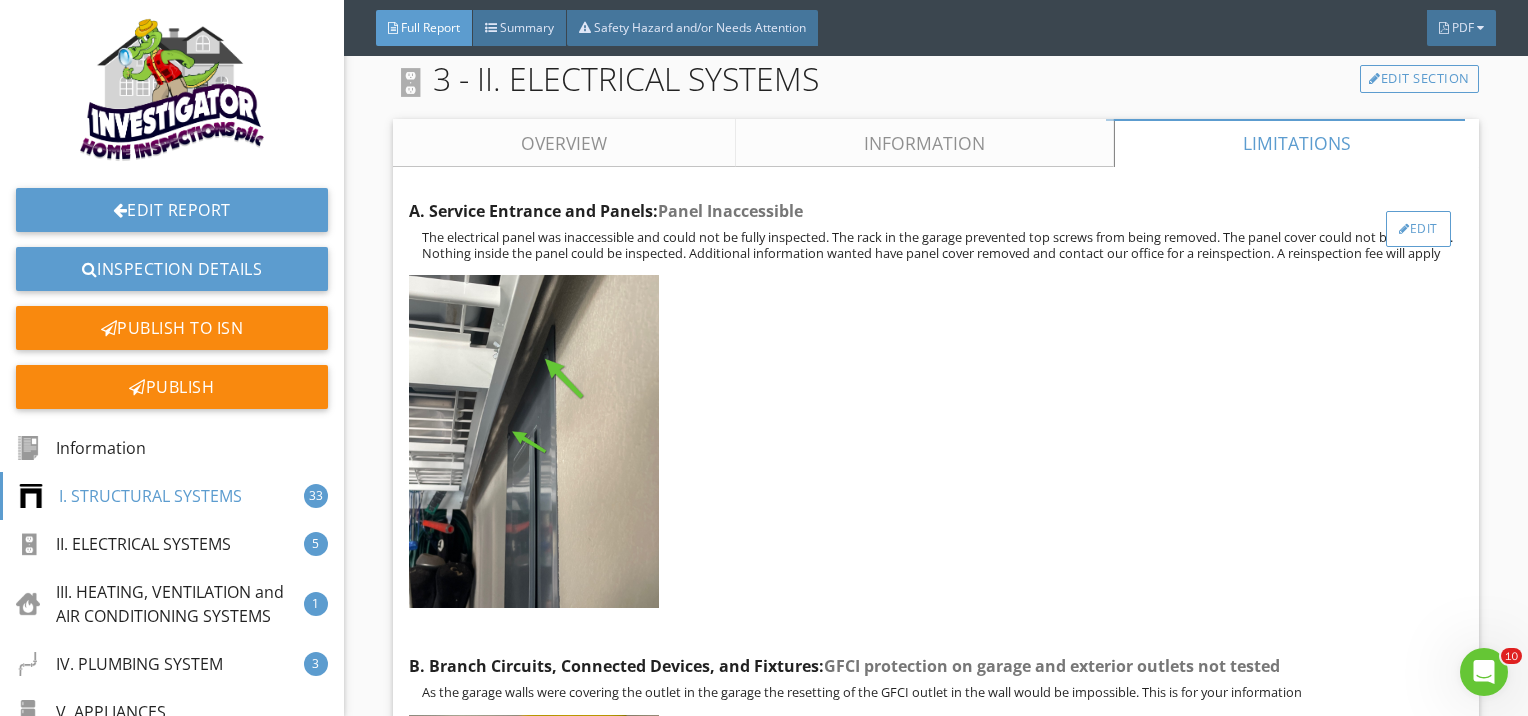 click at bounding box center [1404, 229] 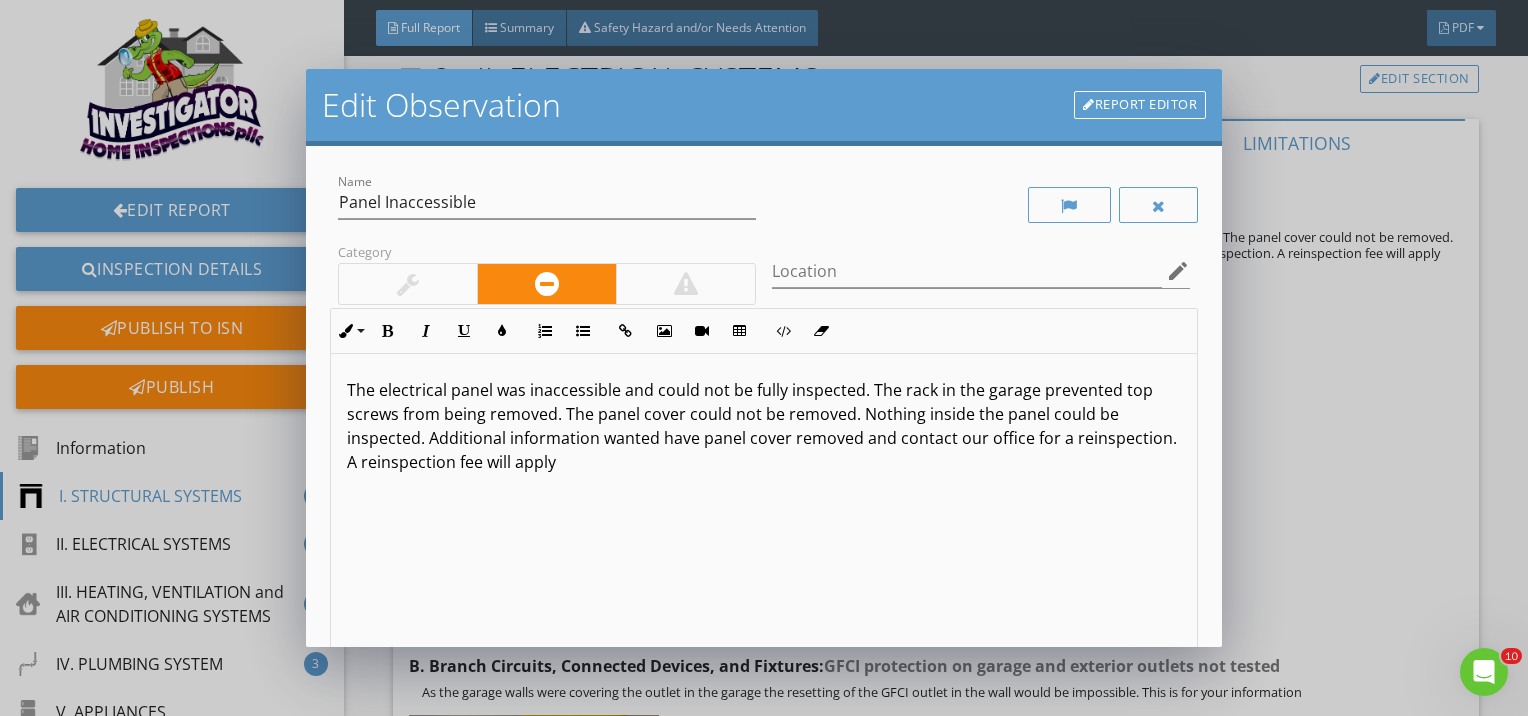 click on "The electrical panel was inaccessible and could not be fully inspected. The rack in the garage prevented top screws from being removed. The panel cover could not be removed. Nothing inside the panel could be inspected. Additional information wanted have panel cover removed and contact our office for a reinspection. A reinspection fee will apply" at bounding box center [764, 426] 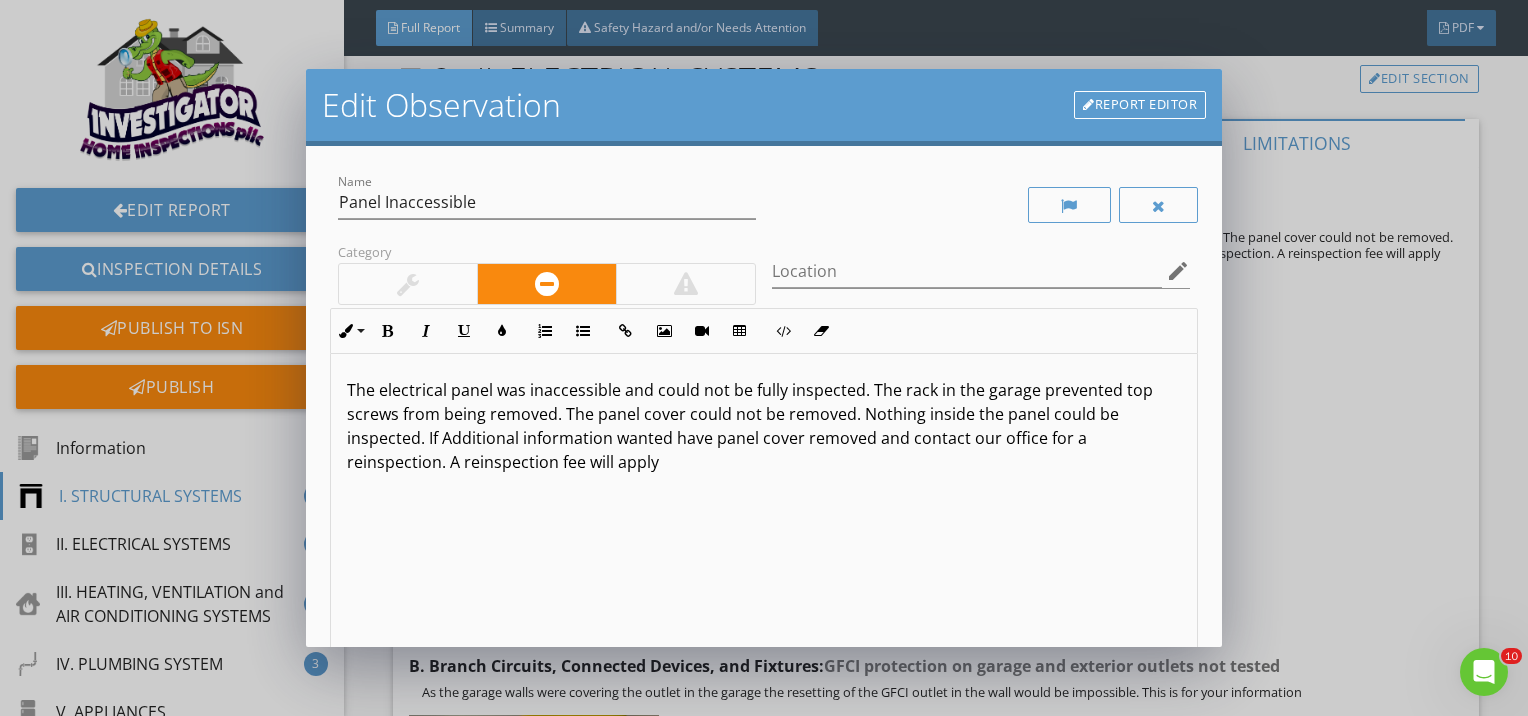 click on "The electrical panel was inaccessible and could not be fully inspected. The rack in the garage prevented top screws from being removed. The panel cover could not be removed. Nothing inside the panel could be inspected. If Additional information wanted have panel cover removed and contact our office for a reinspection. A reinspection fee will apply" at bounding box center [764, 426] 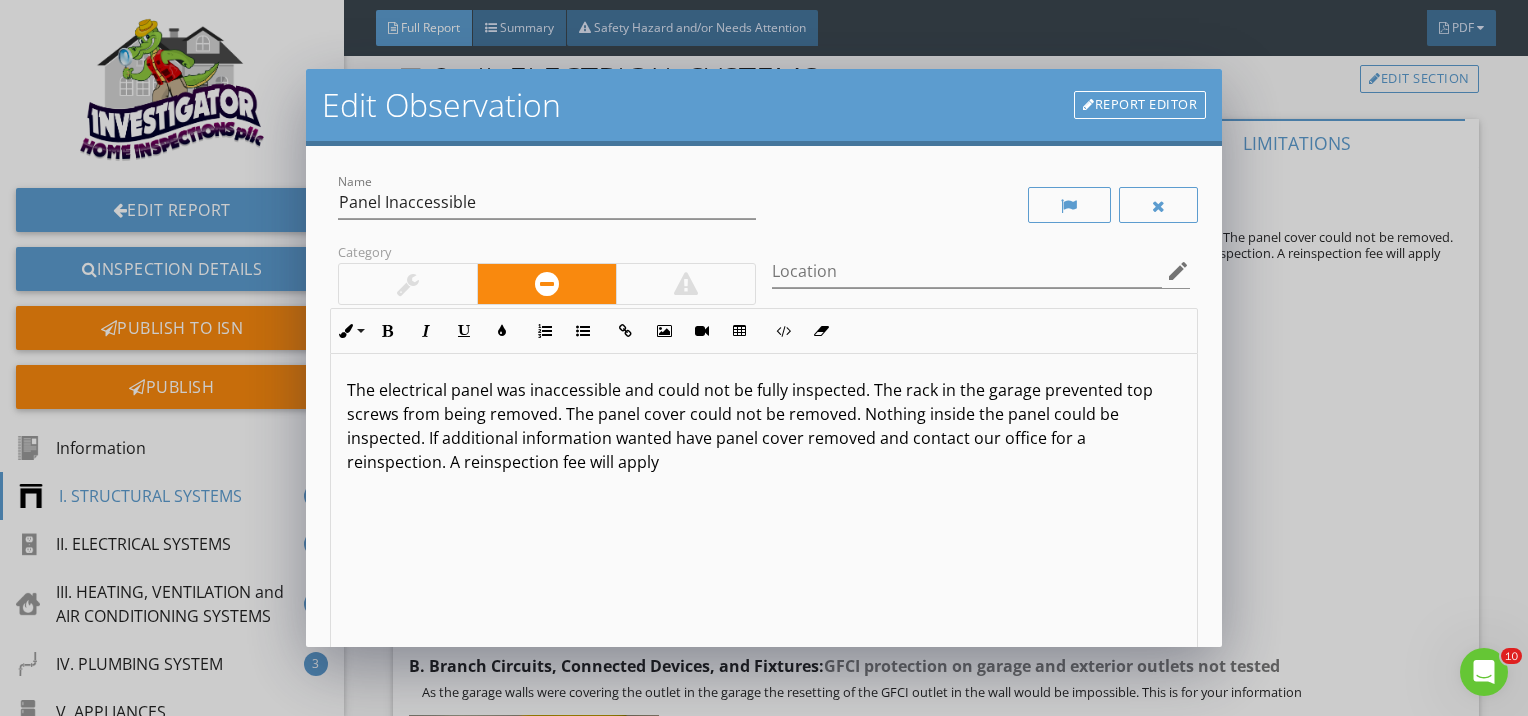 click on "The electrical panel was inaccessible and could not be fully inspected. The rack in the garage prevented top screws from being removed. The panel cover could not be removed. Nothing inside the panel could be inspected. If additional information wanted have panel cover removed and contact our office for a reinspection. A reinspection fee will apply" at bounding box center (764, 426) 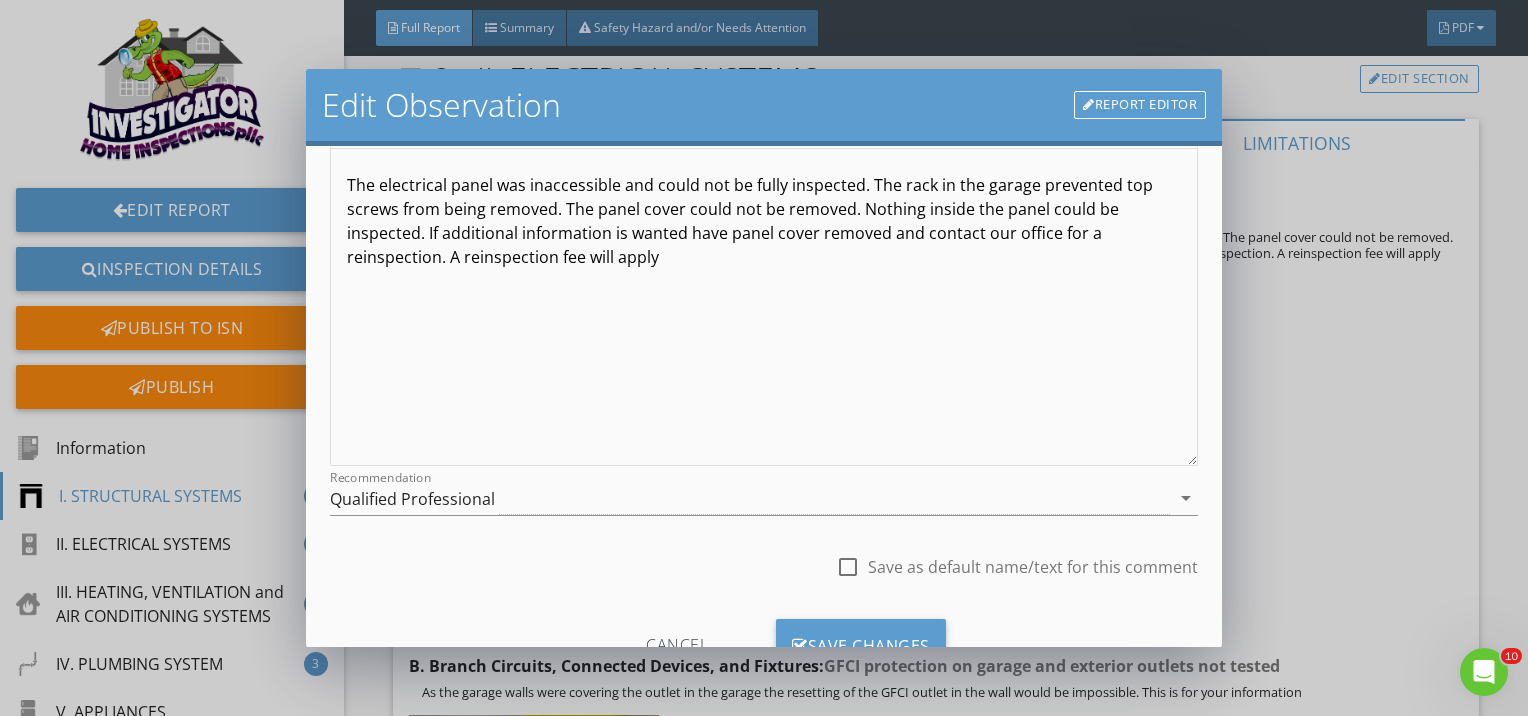 scroll, scrollTop: 224, scrollLeft: 0, axis: vertical 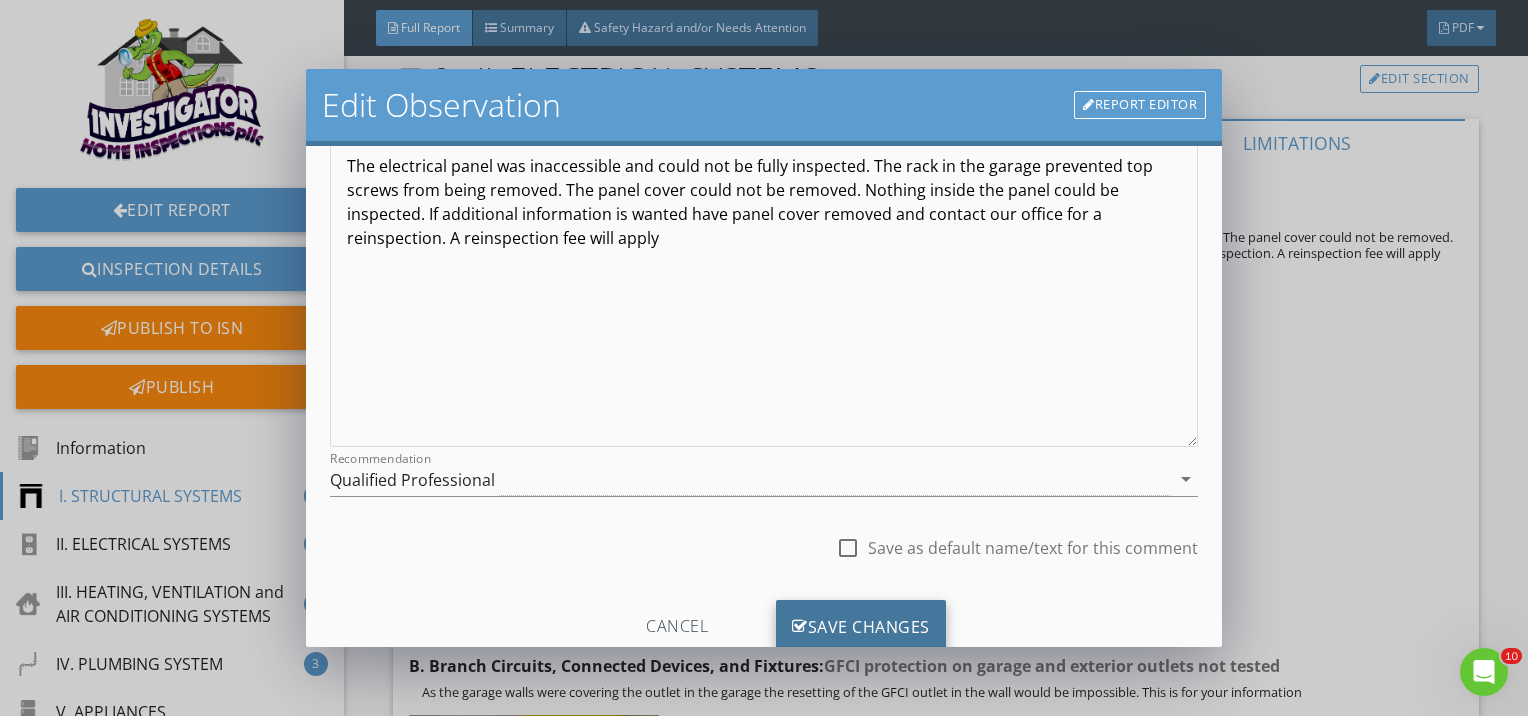 click on "Save Changes" at bounding box center [861, 627] 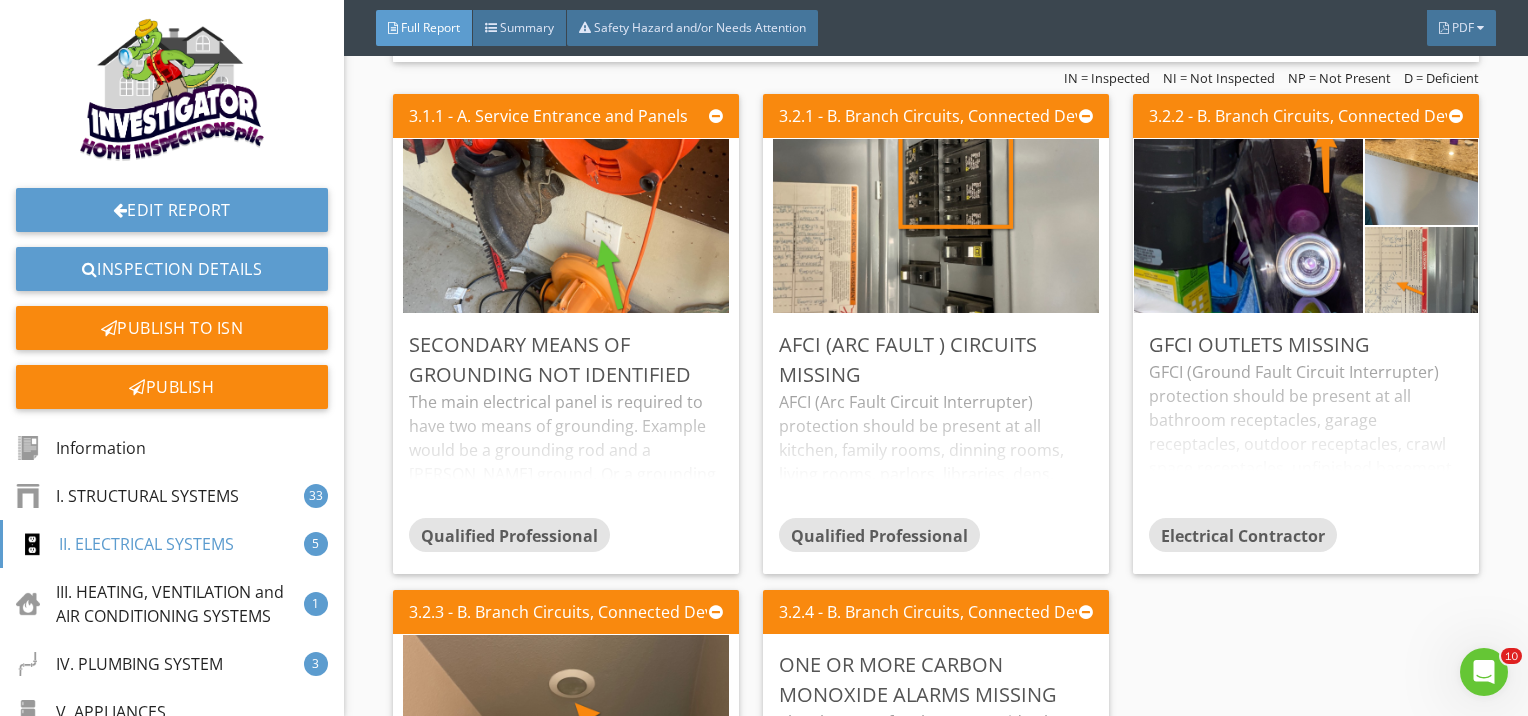 scroll, scrollTop: 8349, scrollLeft: 0, axis: vertical 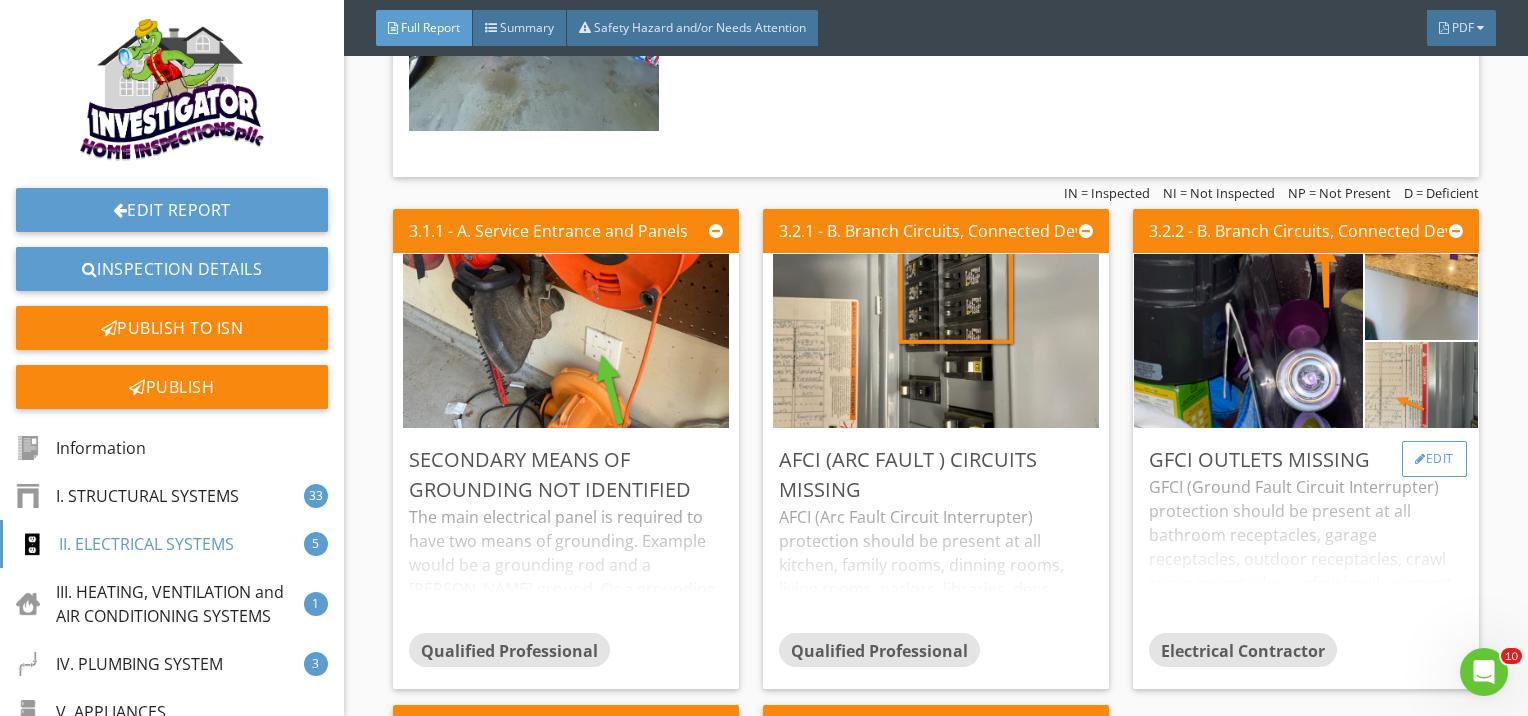click on "Edit" at bounding box center (1434, 459) 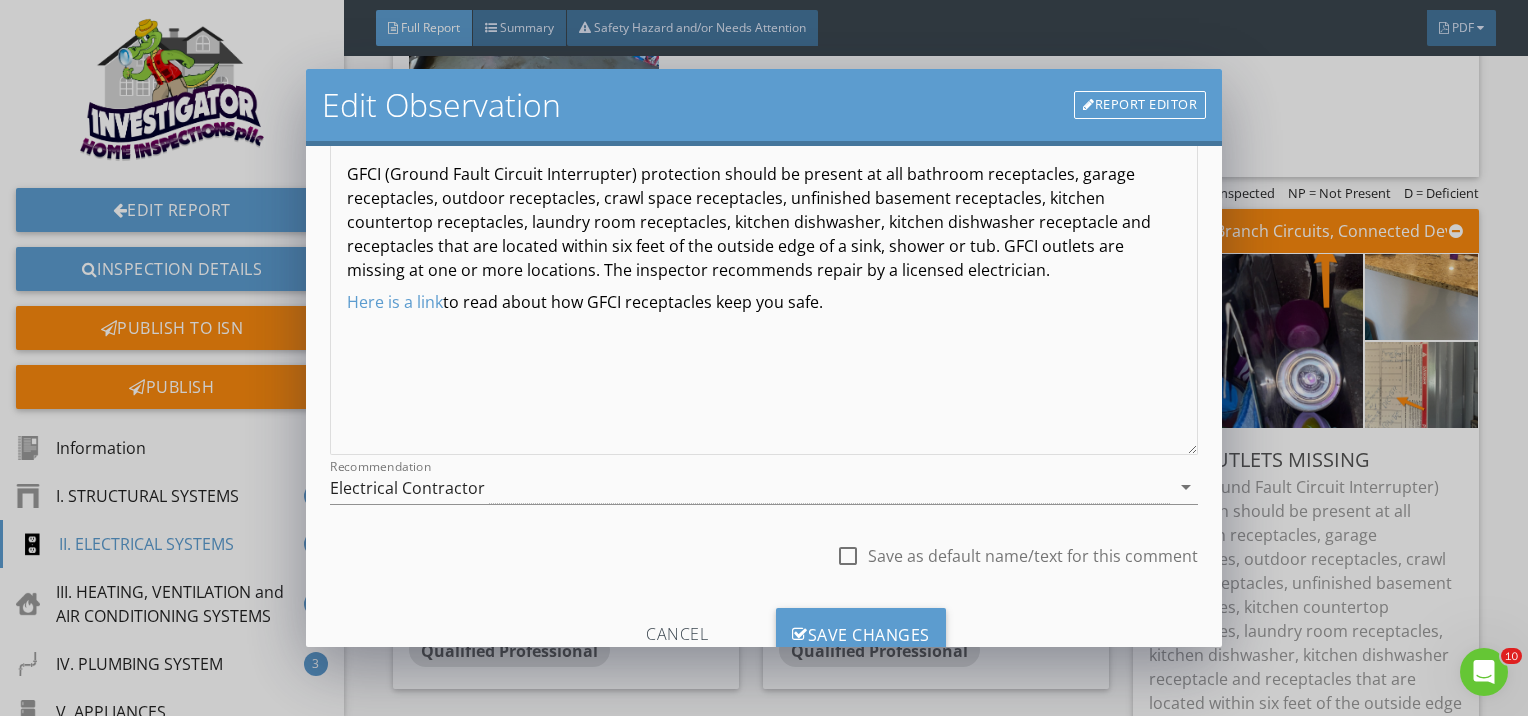 scroll, scrollTop: 248, scrollLeft: 0, axis: vertical 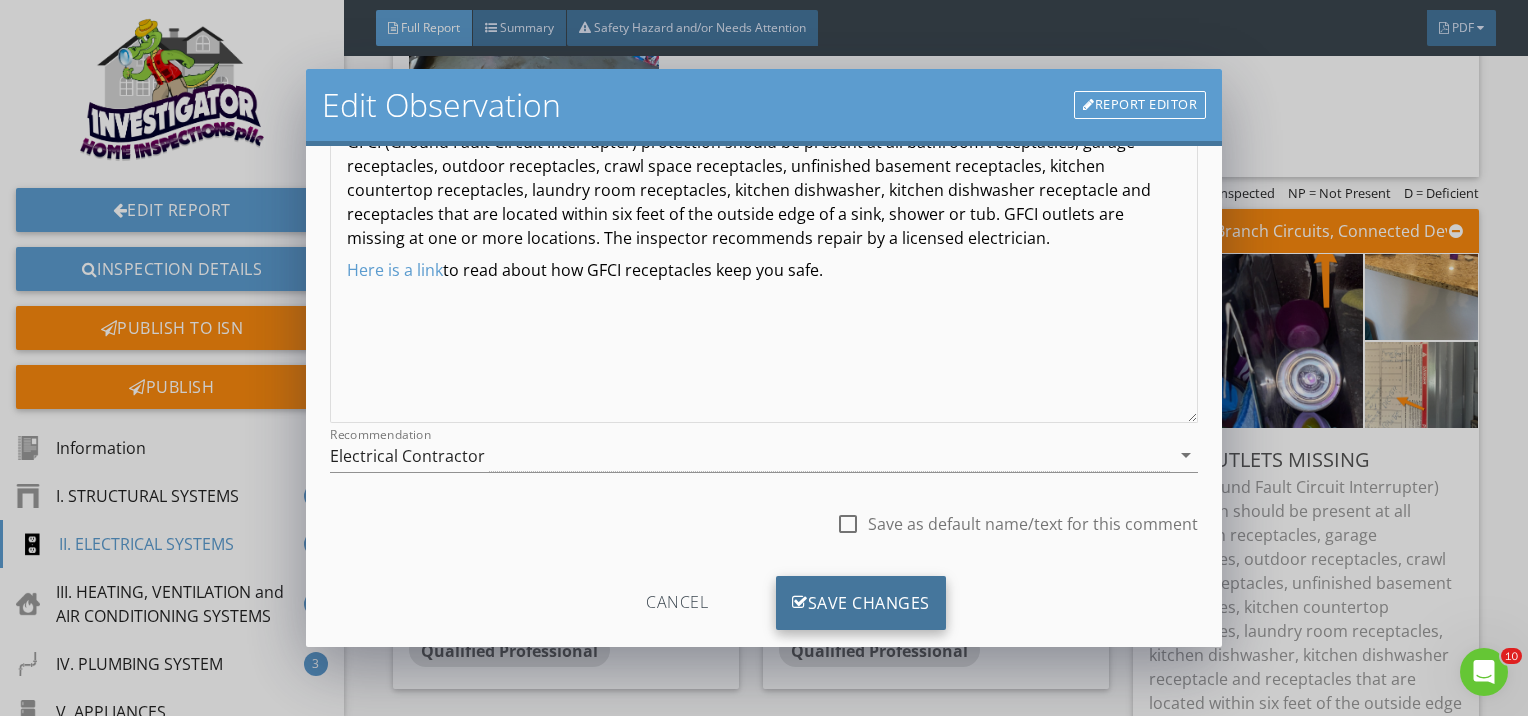 click on "Save Changes" at bounding box center (861, 603) 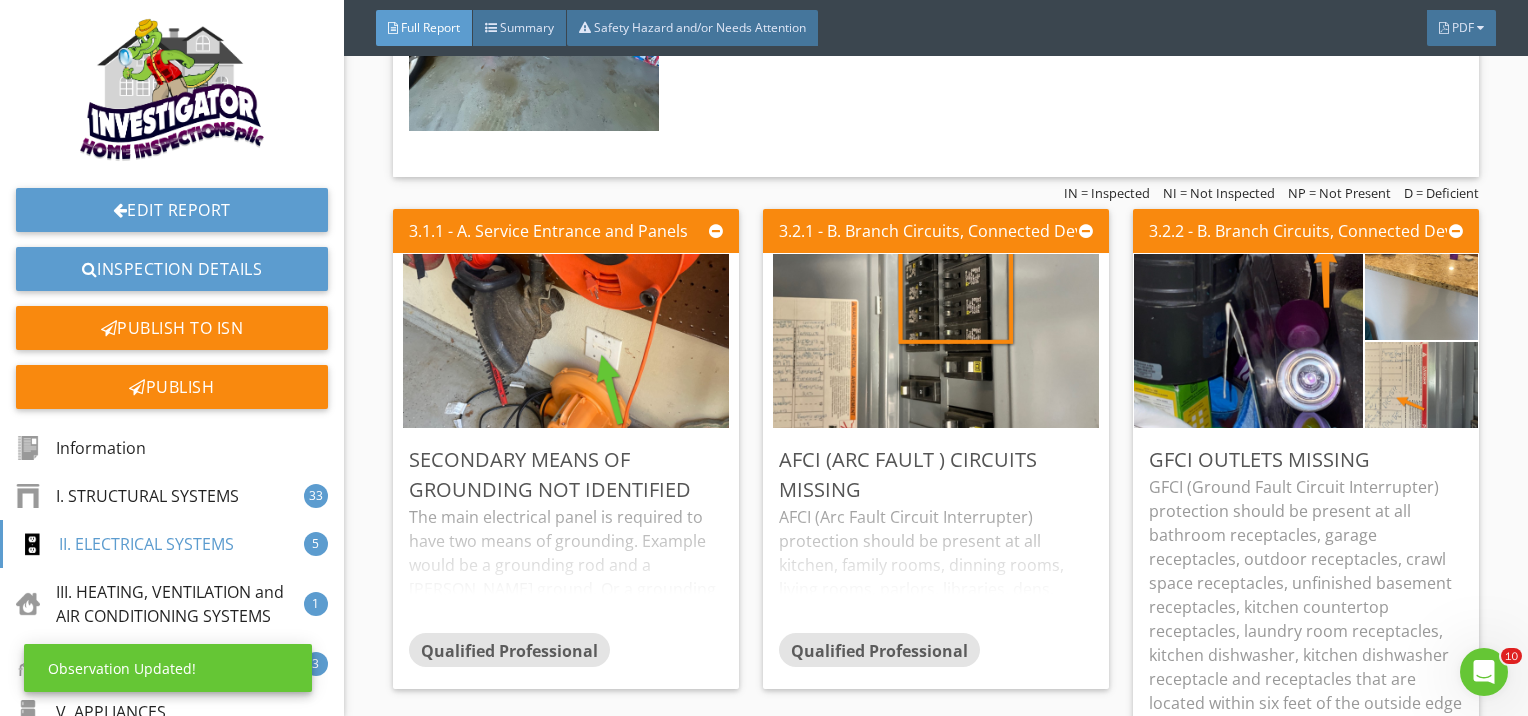 scroll, scrollTop: 48, scrollLeft: 0, axis: vertical 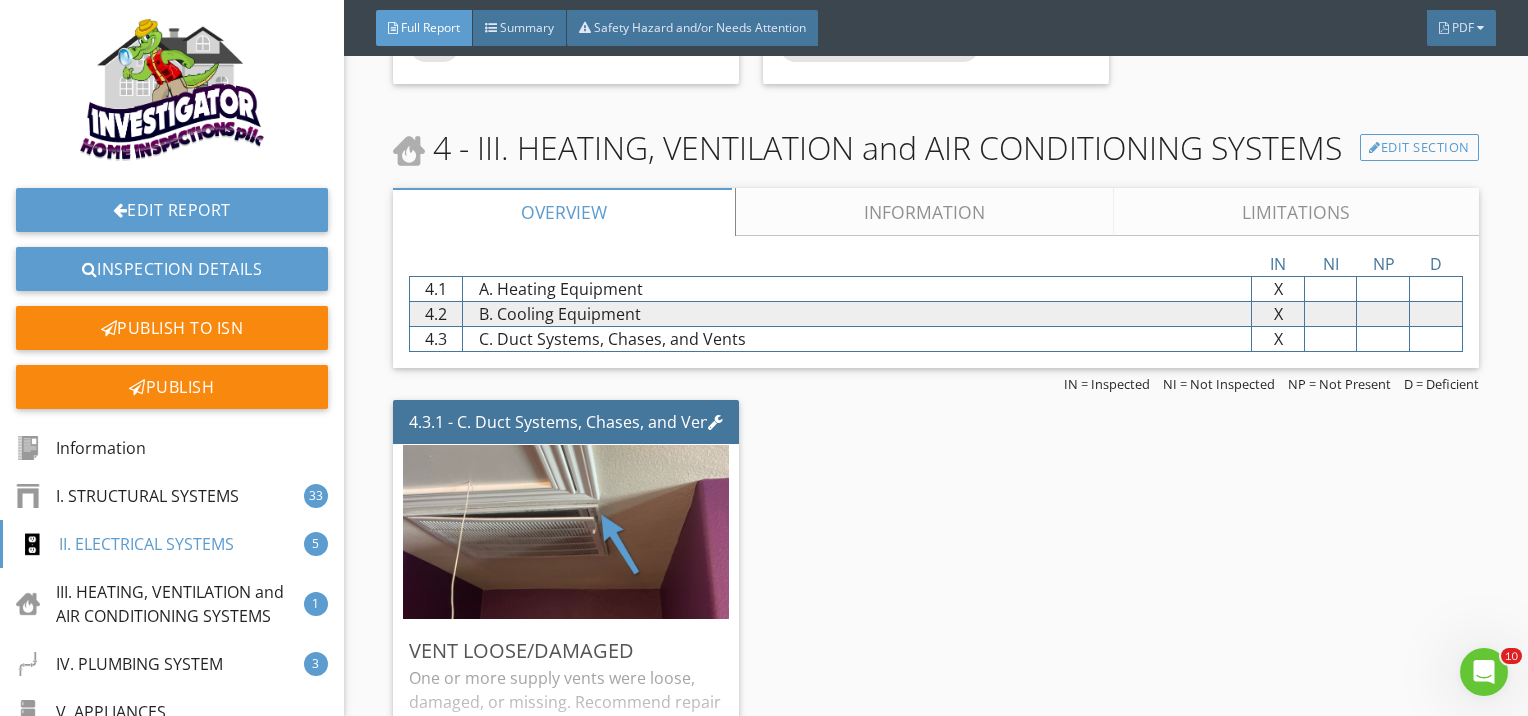 click on "Information" at bounding box center (925, 212) 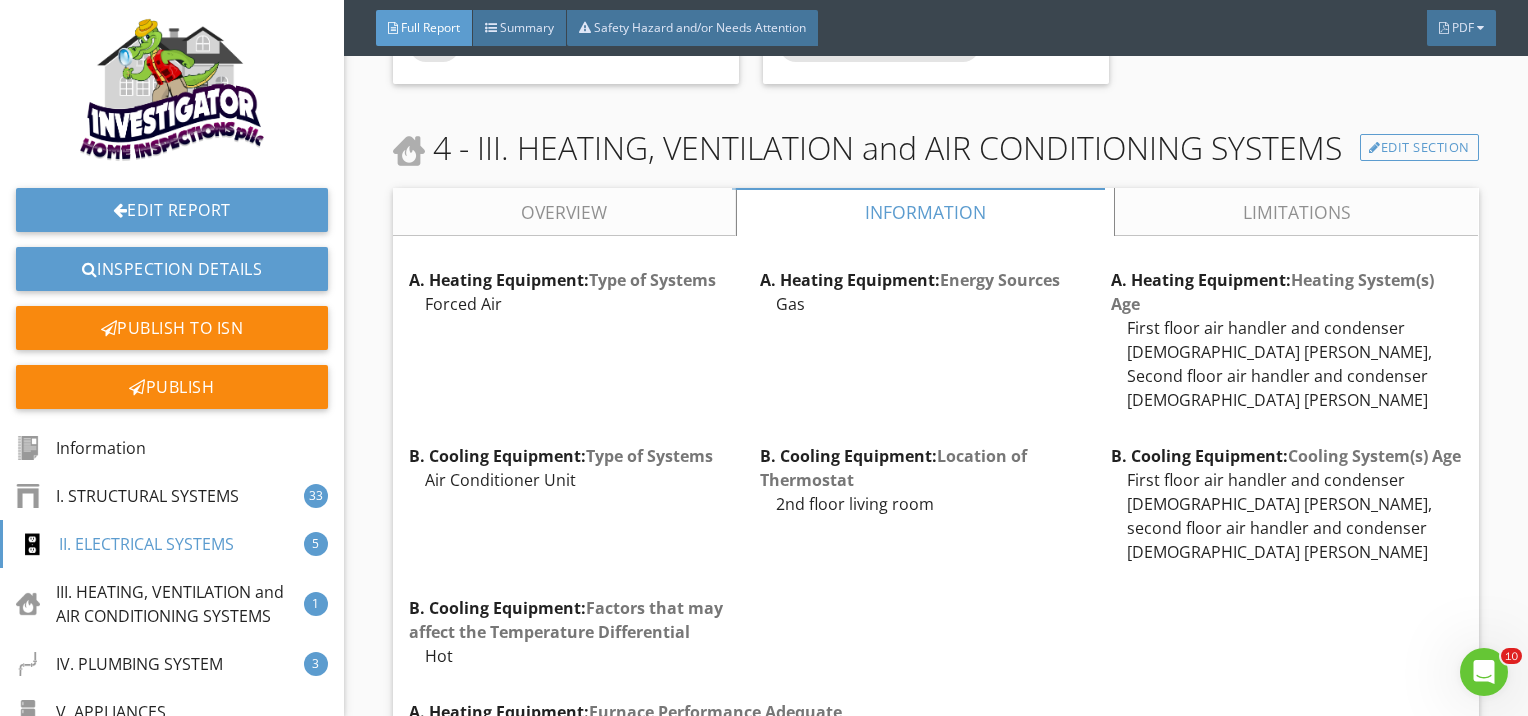 click on "Limitations" at bounding box center (1297, 212) 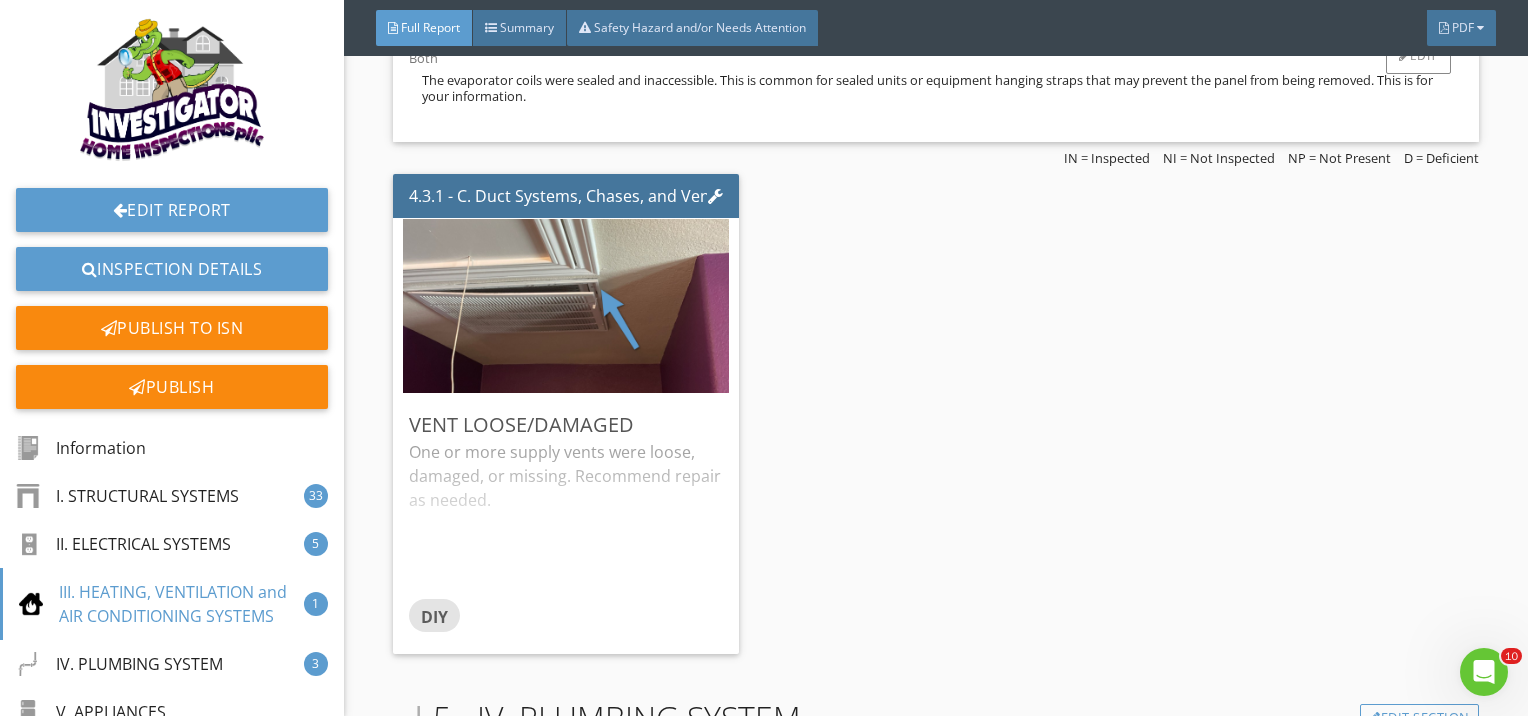 scroll, scrollTop: 9816, scrollLeft: 0, axis: vertical 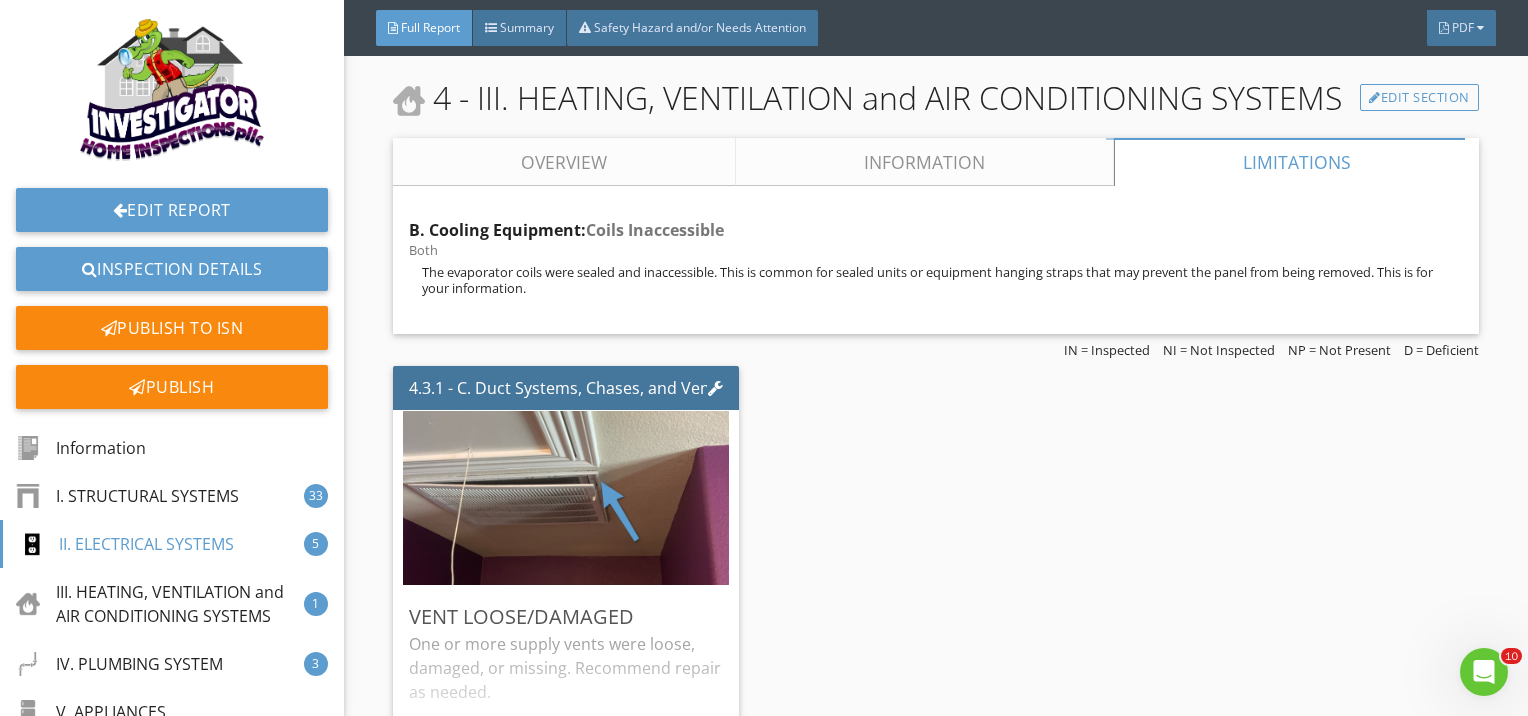 click on "Information" at bounding box center [925, 162] 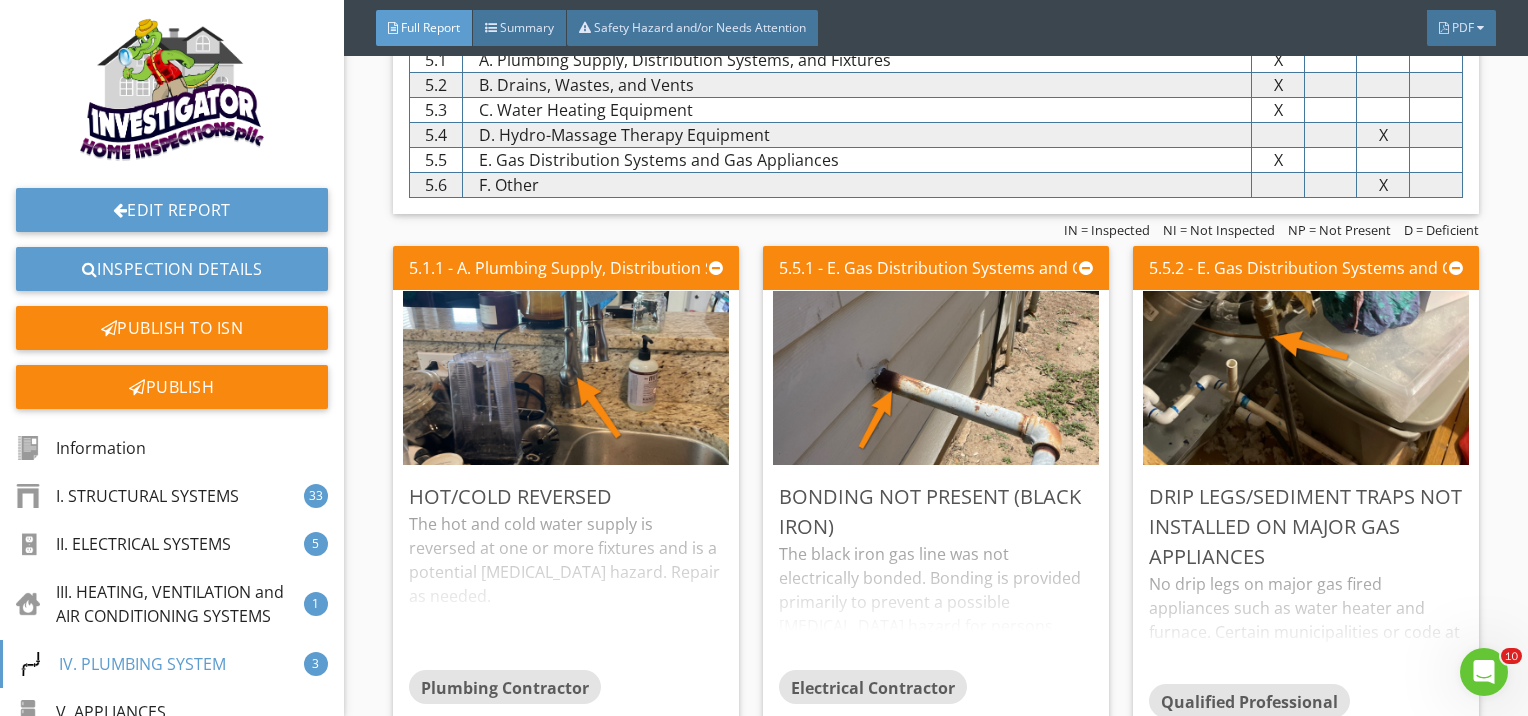 scroll, scrollTop: 12749, scrollLeft: 0, axis: vertical 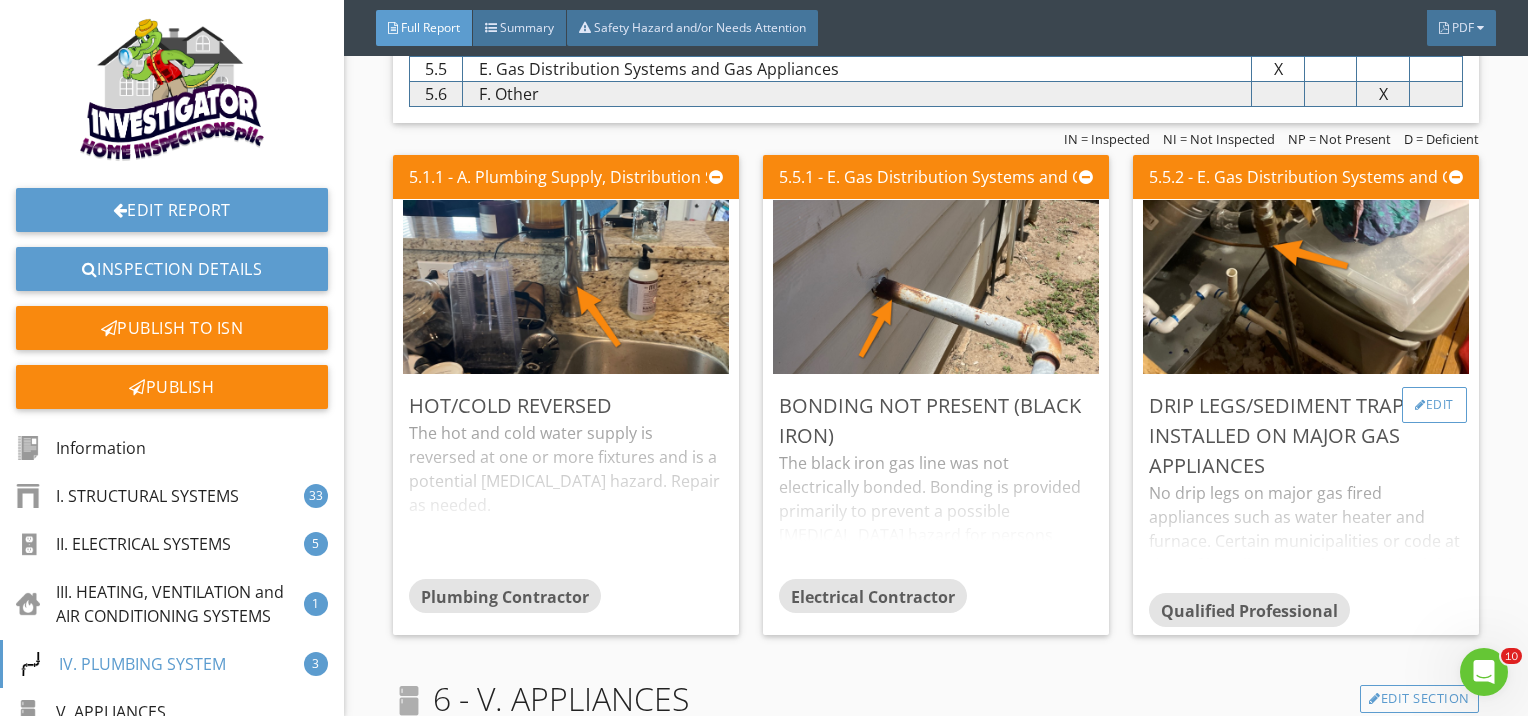 click on "Edit" at bounding box center (1434, 405) 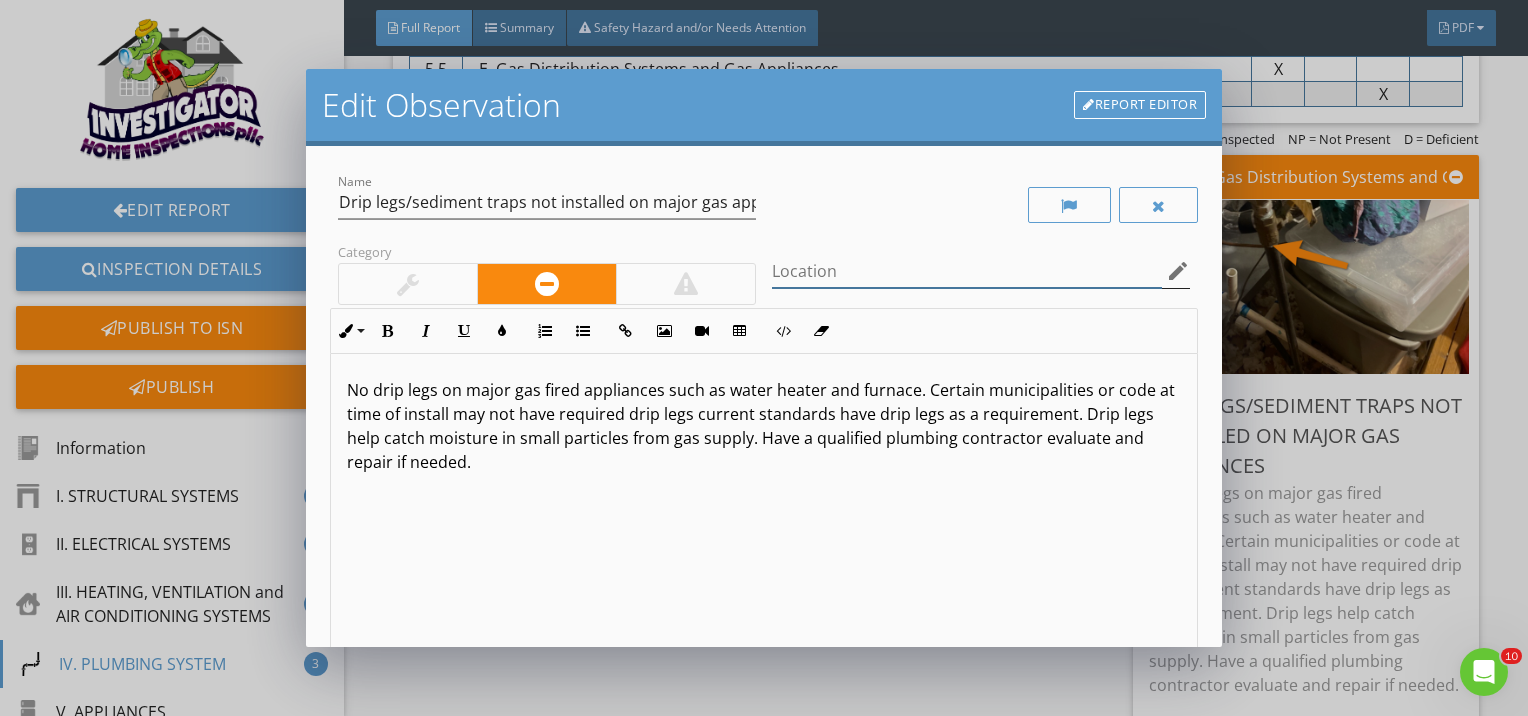 click at bounding box center (967, 271) 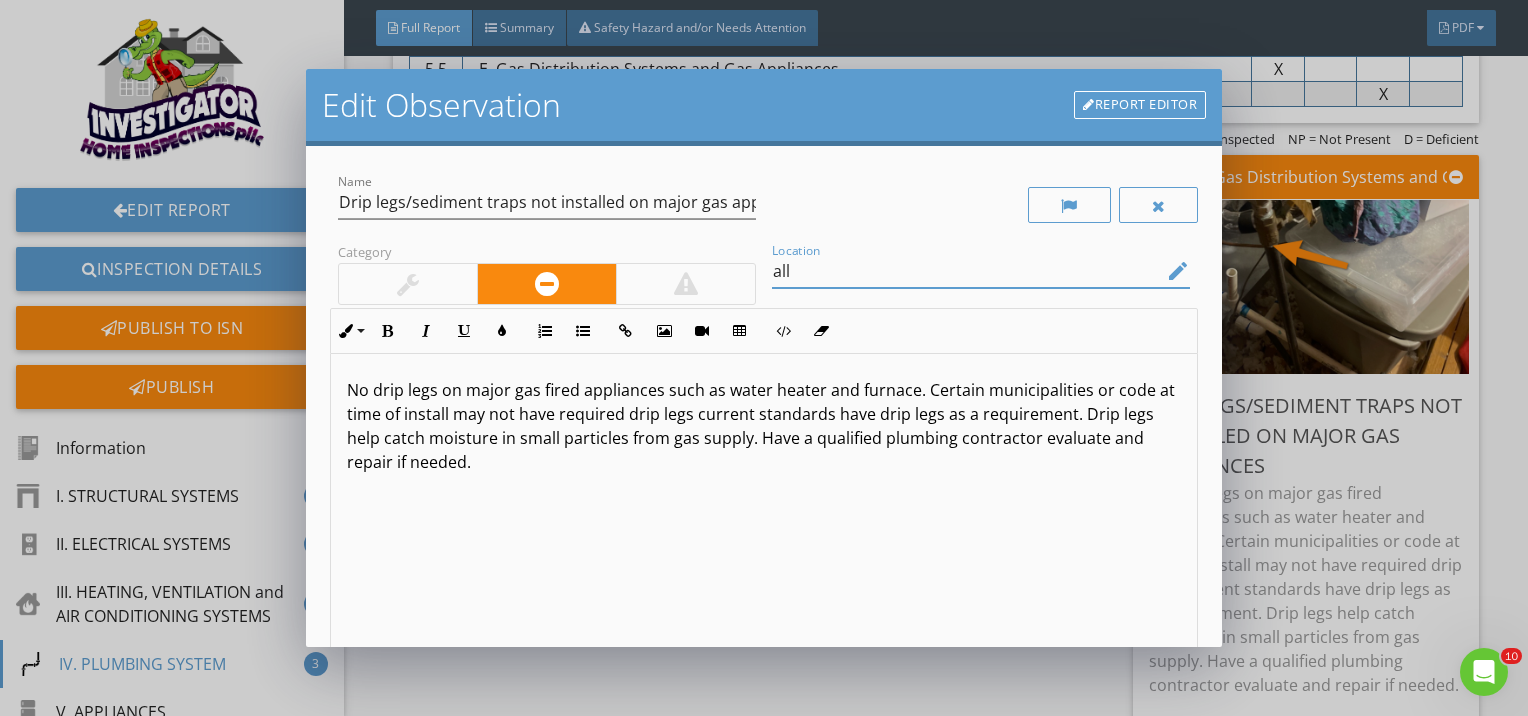 scroll, scrollTop: 284, scrollLeft: 0, axis: vertical 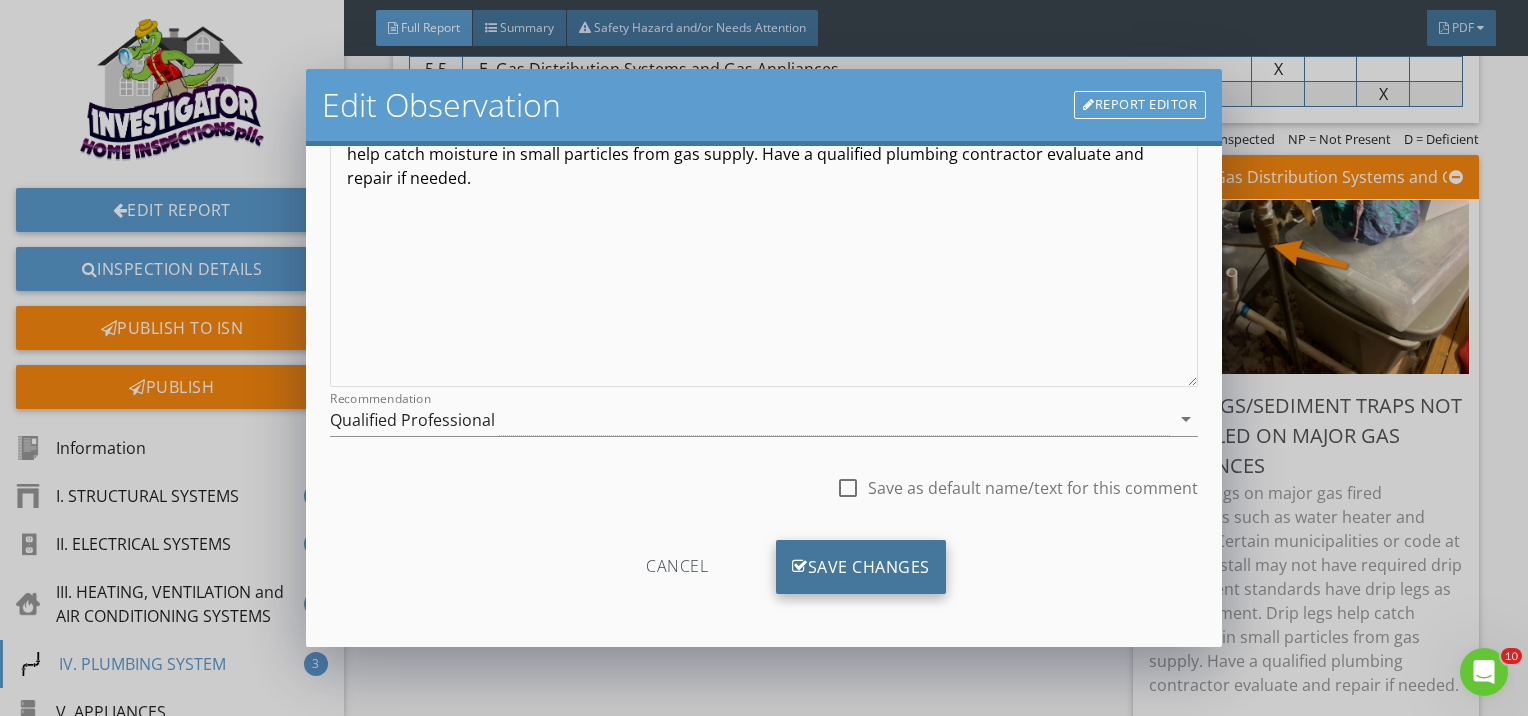 type on "all" 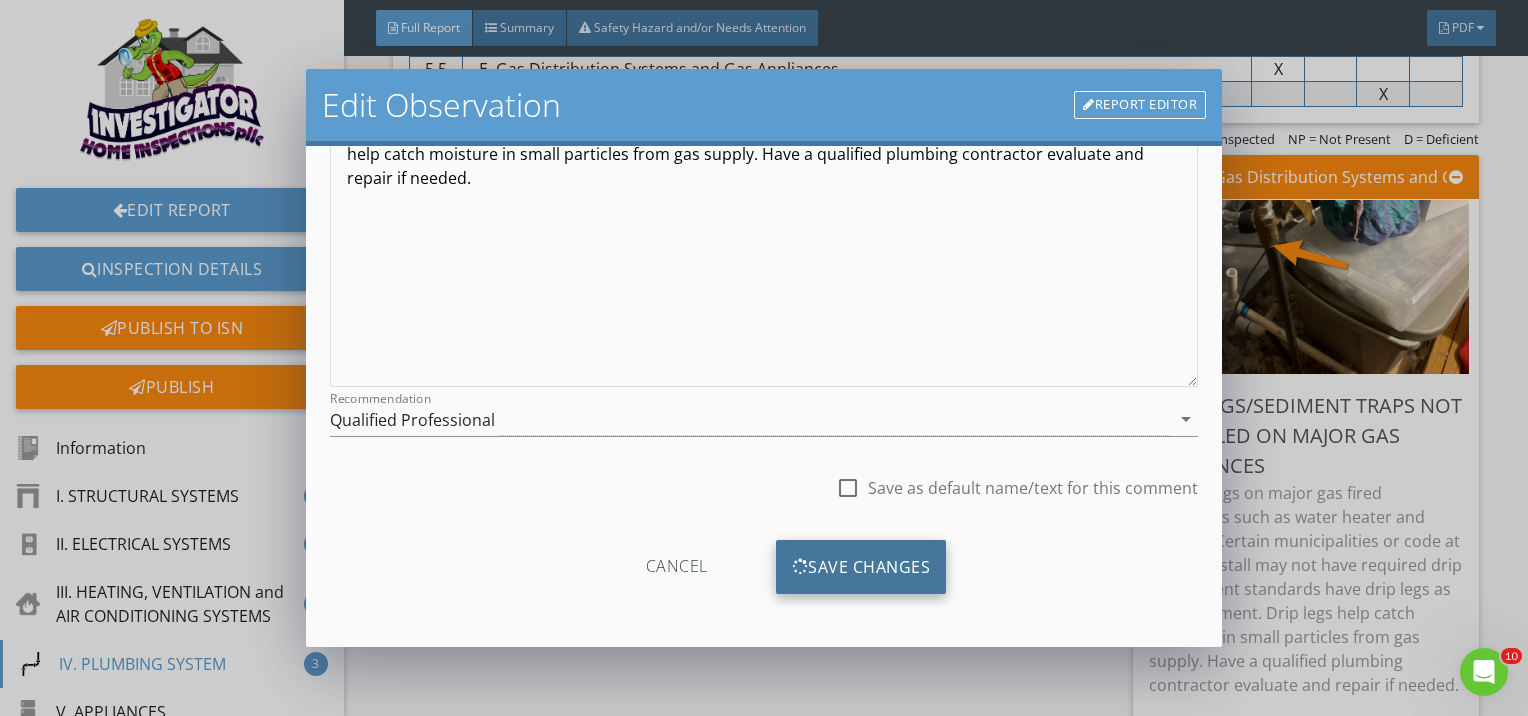 scroll, scrollTop: 48, scrollLeft: 0, axis: vertical 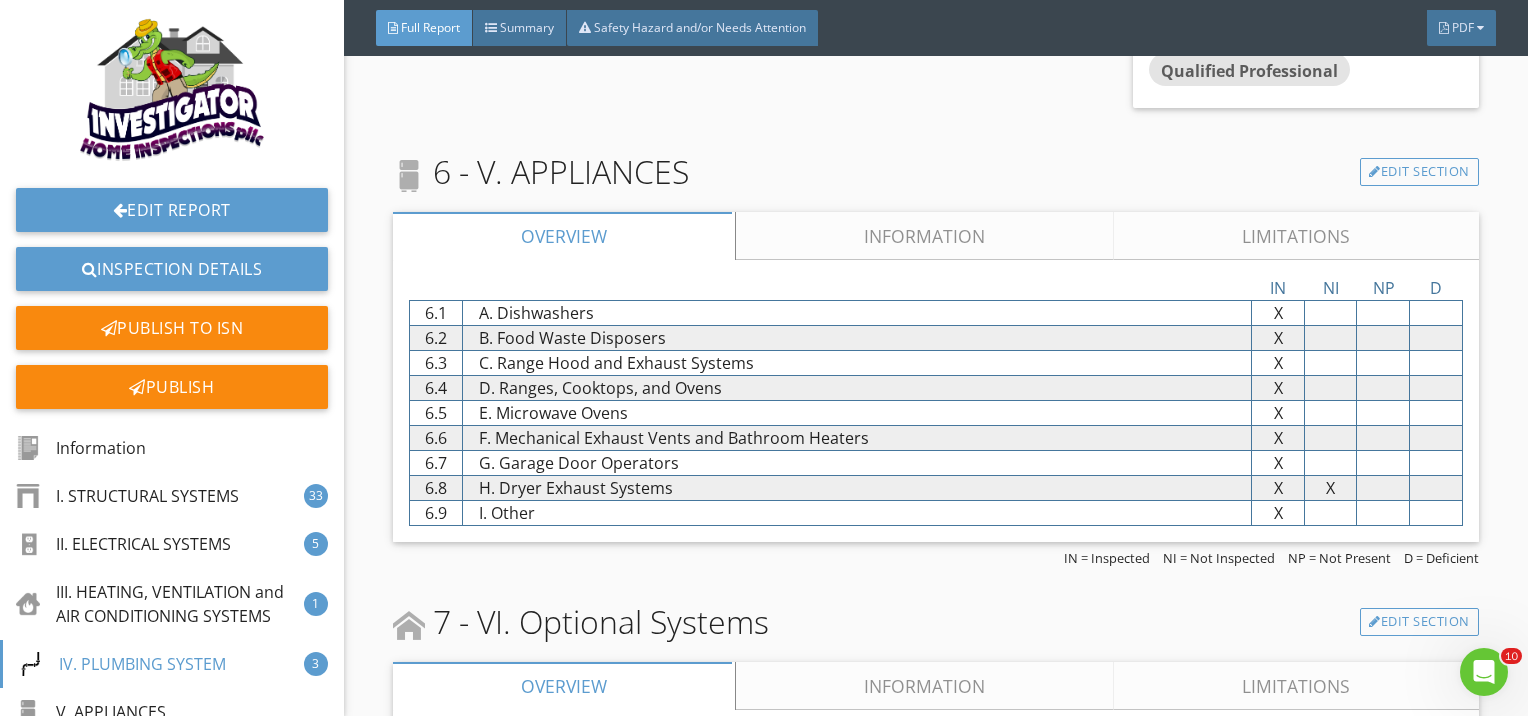 click on "Information" at bounding box center [925, 236] 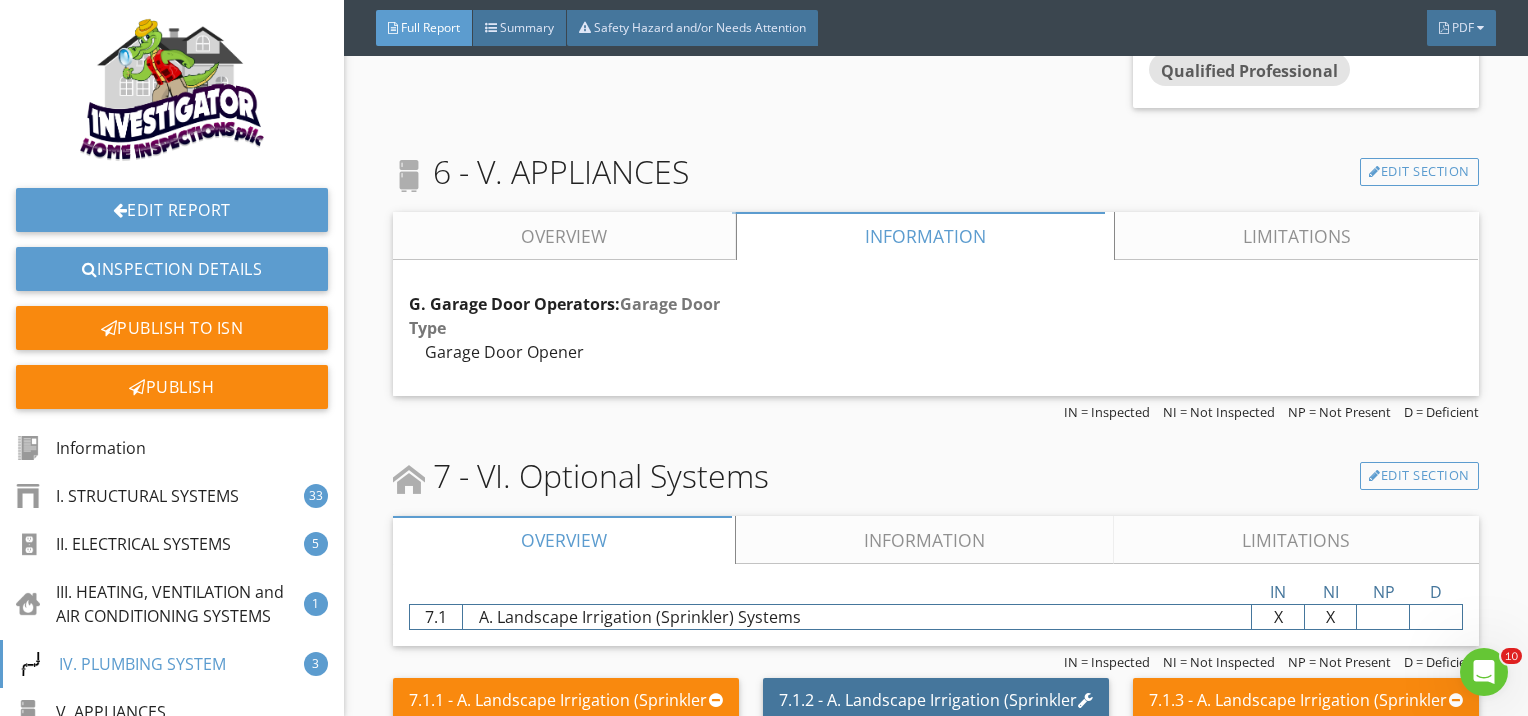 click on "Limitations" at bounding box center (1297, 236) 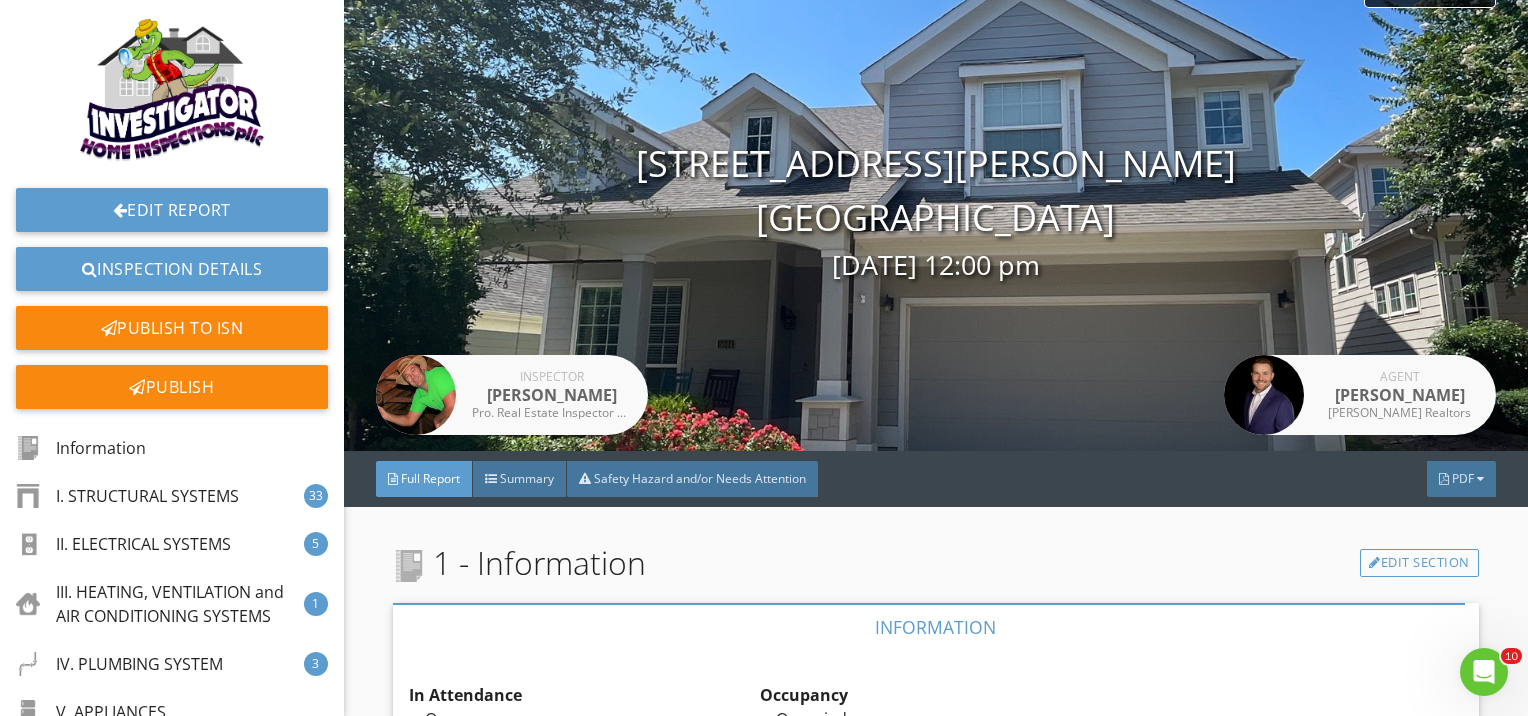 scroll, scrollTop: 0, scrollLeft: 0, axis: both 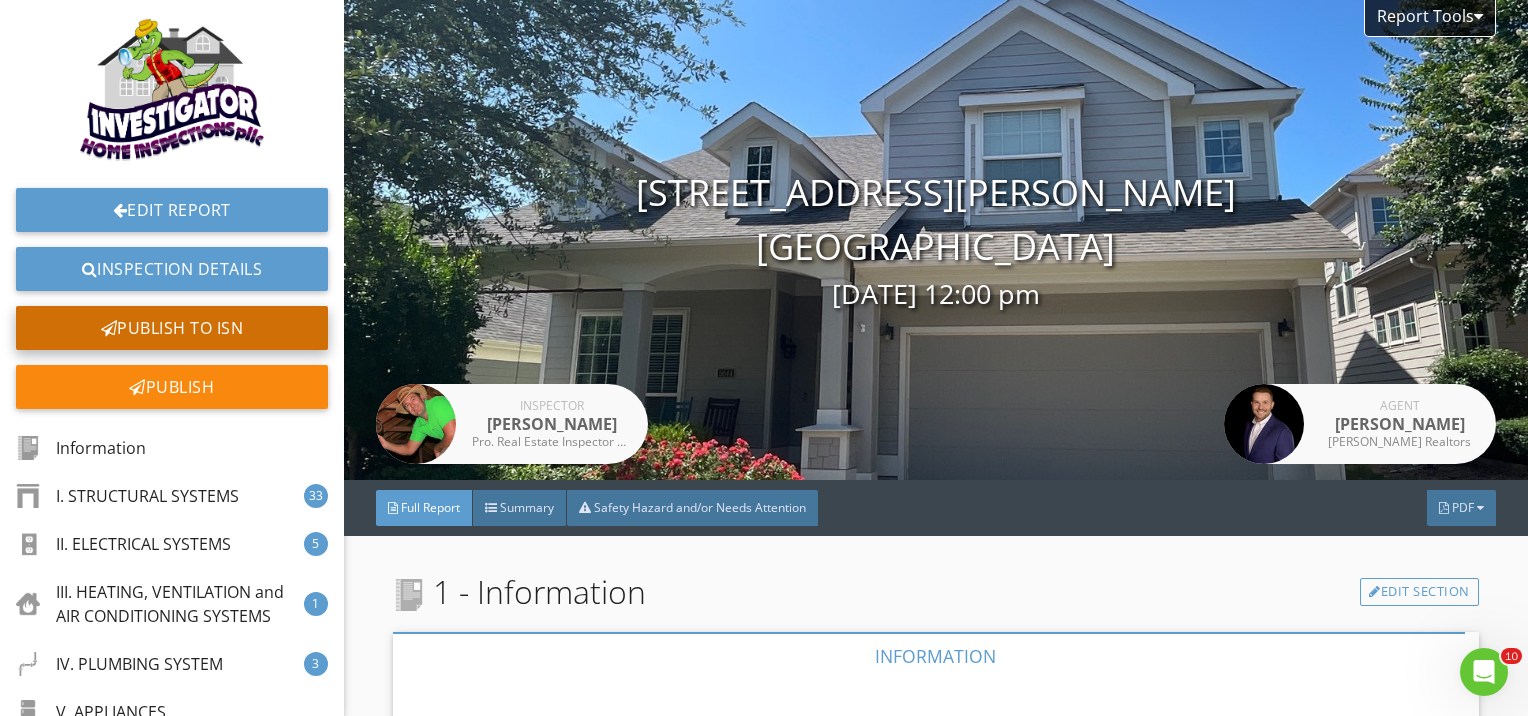 click on "Publish to ISN" at bounding box center (172, 328) 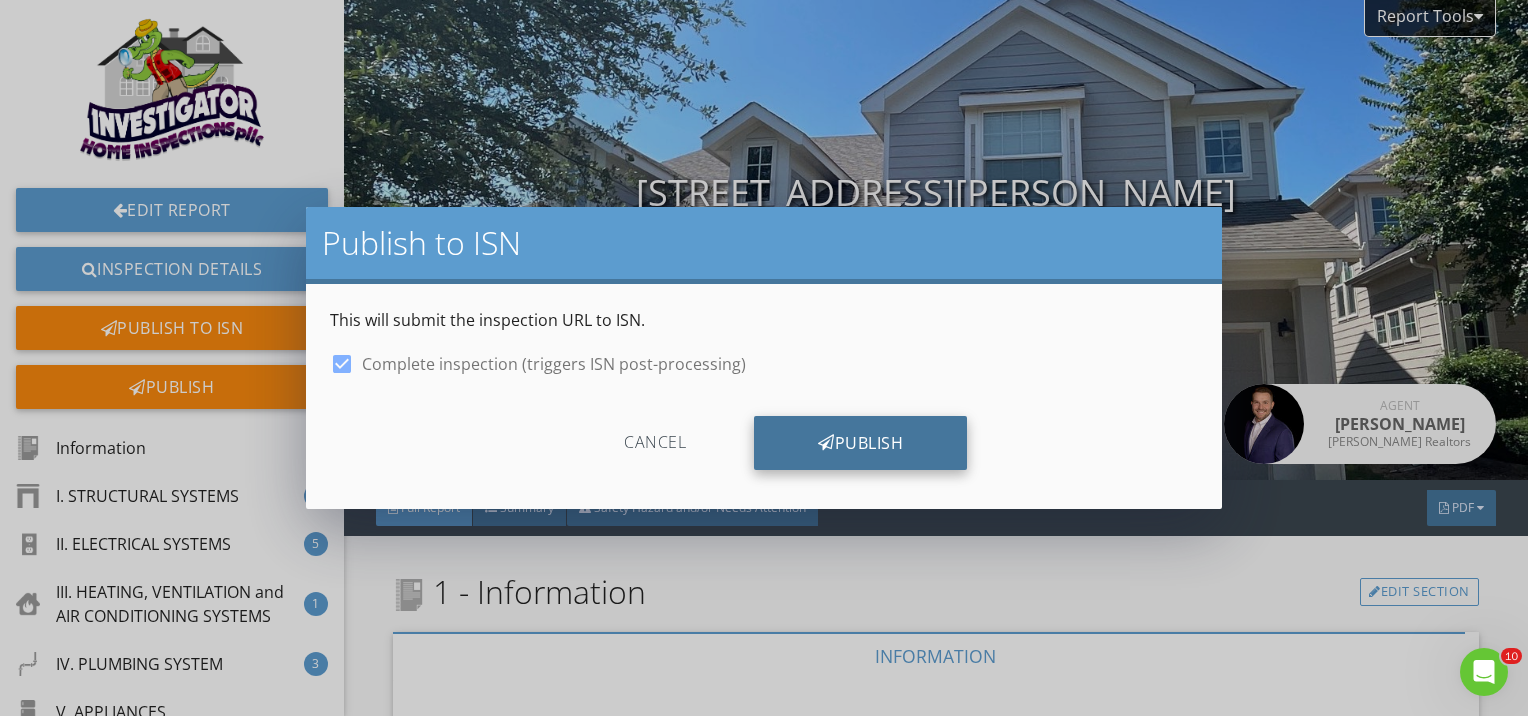 click on "Publish" at bounding box center [860, 443] 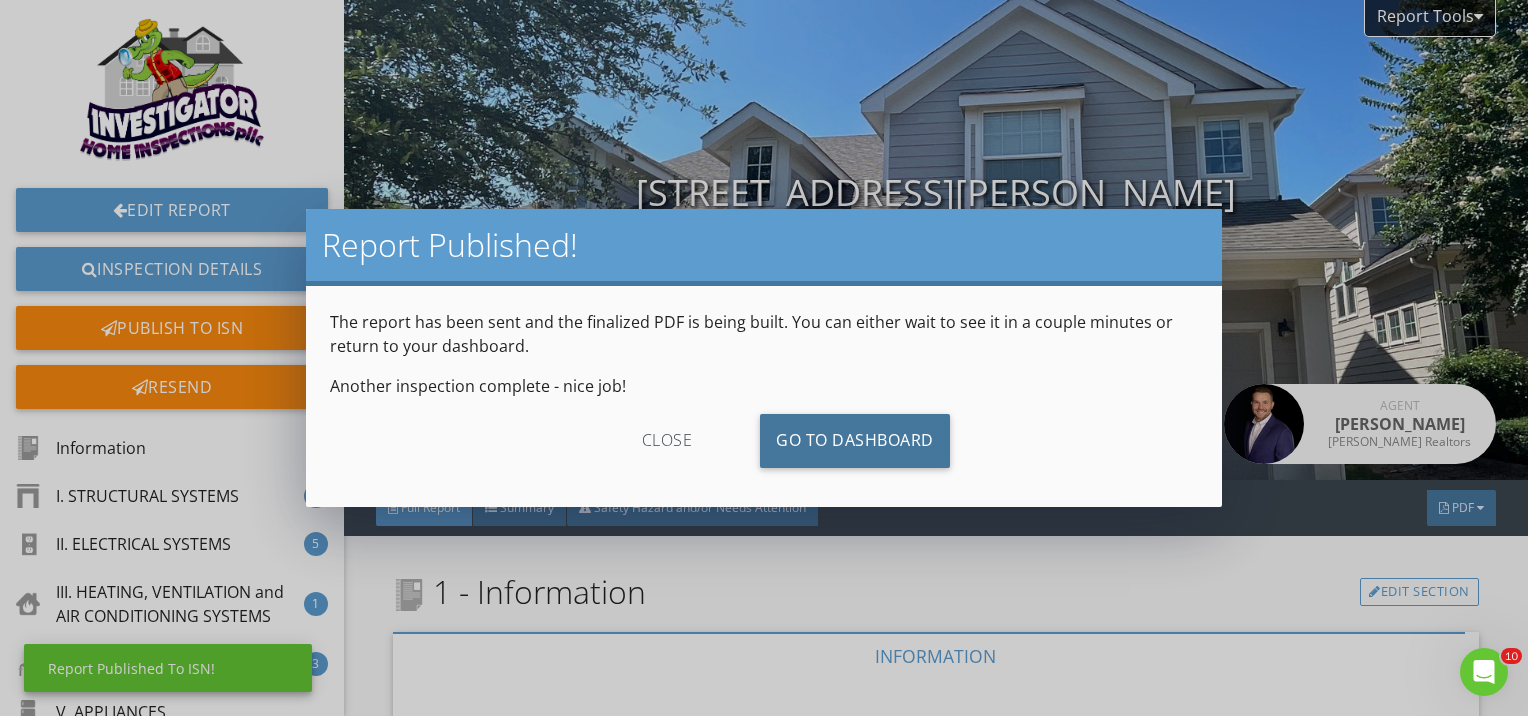 click on "Go To Dashboard" at bounding box center (855, 441) 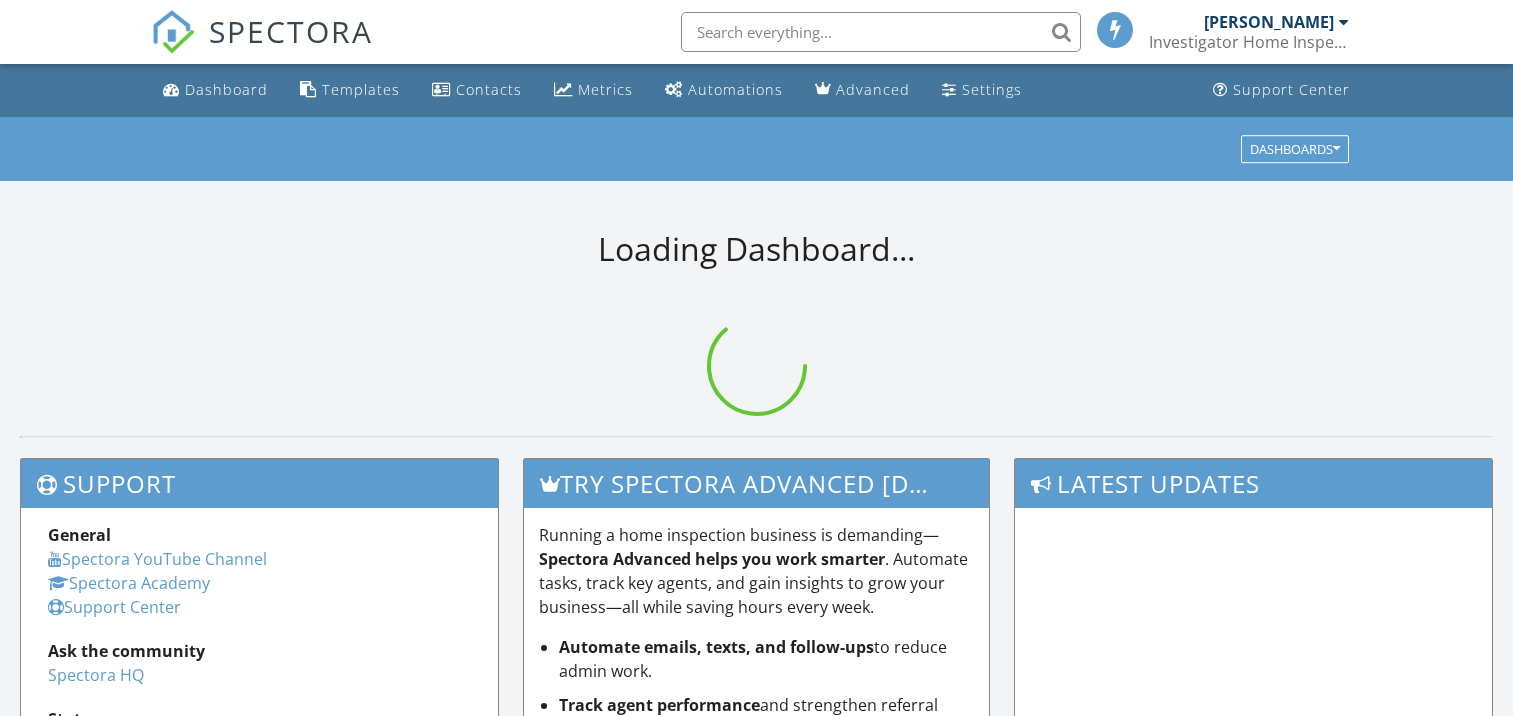 scroll, scrollTop: 0, scrollLeft: 0, axis: both 